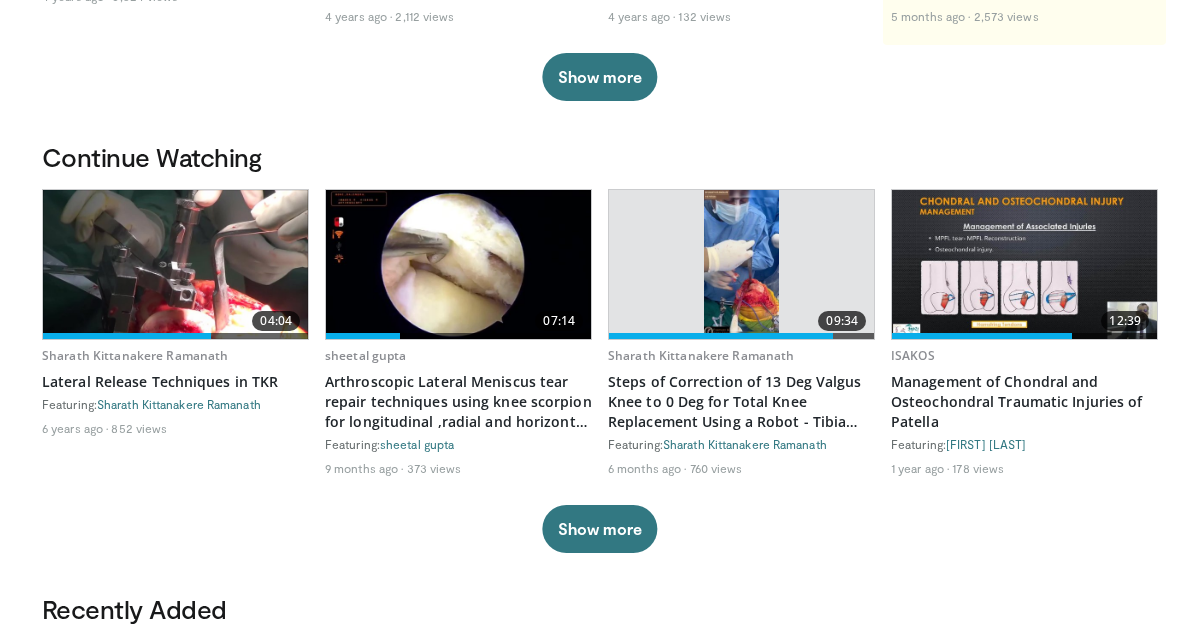 scroll, scrollTop: 466, scrollLeft: 0, axis: vertical 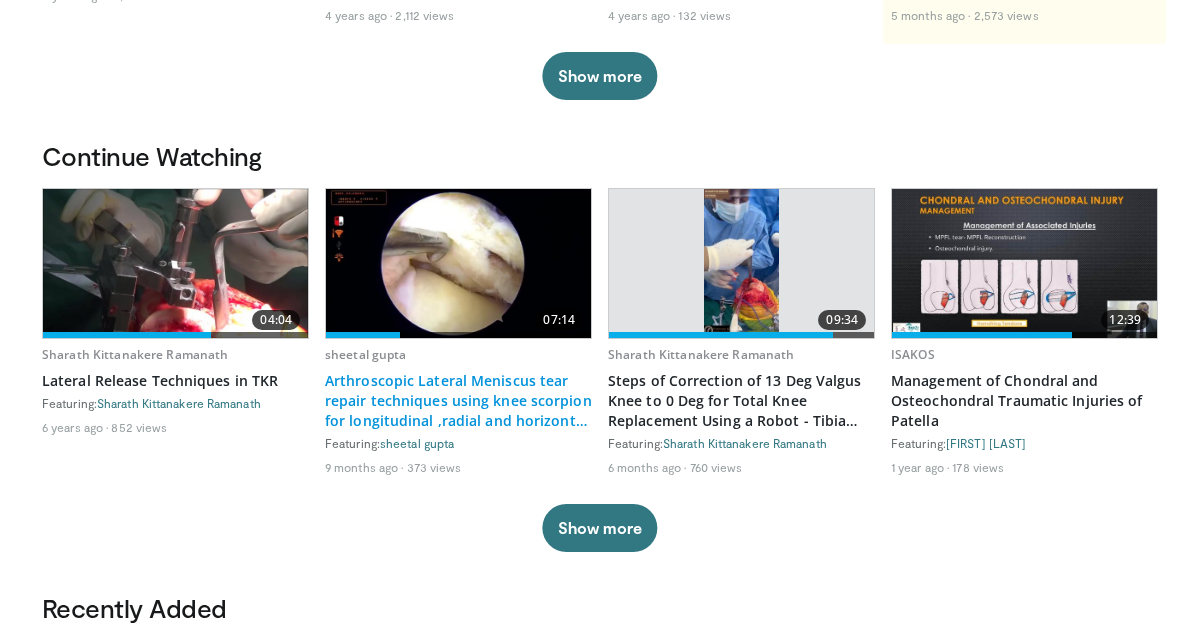 click on "Arthroscopic Lateral Meniscus tear repair techniques using knee scorpion for longitudinal ,radial and horizontal cleavage tear" at bounding box center [458, 401] 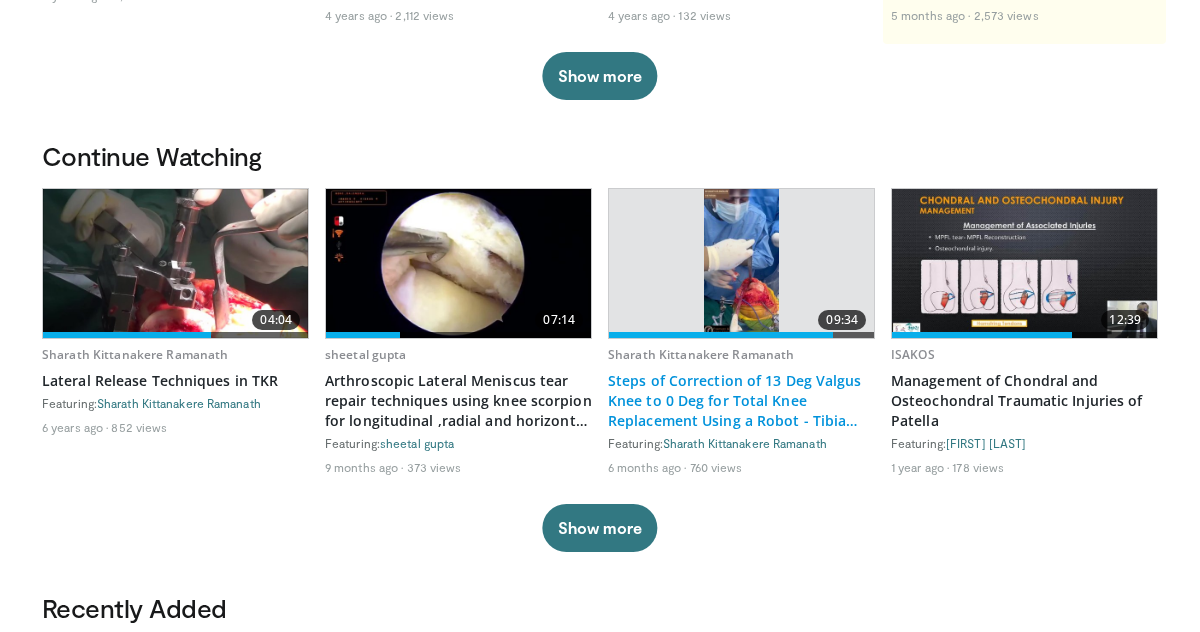 click on "Steps of Correction of 13 Deg Valgus Knee to 0 Deg for Total Knee Replacement Using a Robot - Tibia First Work Flow" at bounding box center [741, 401] 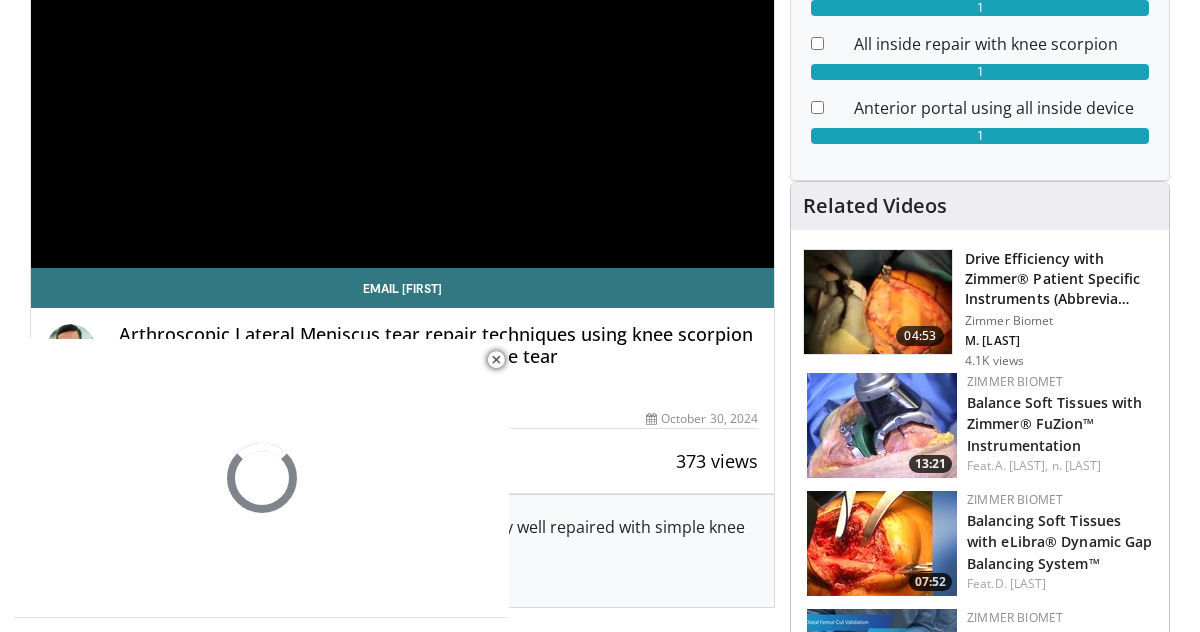 scroll, scrollTop: 328, scrollLeft: 0, axis: vertical 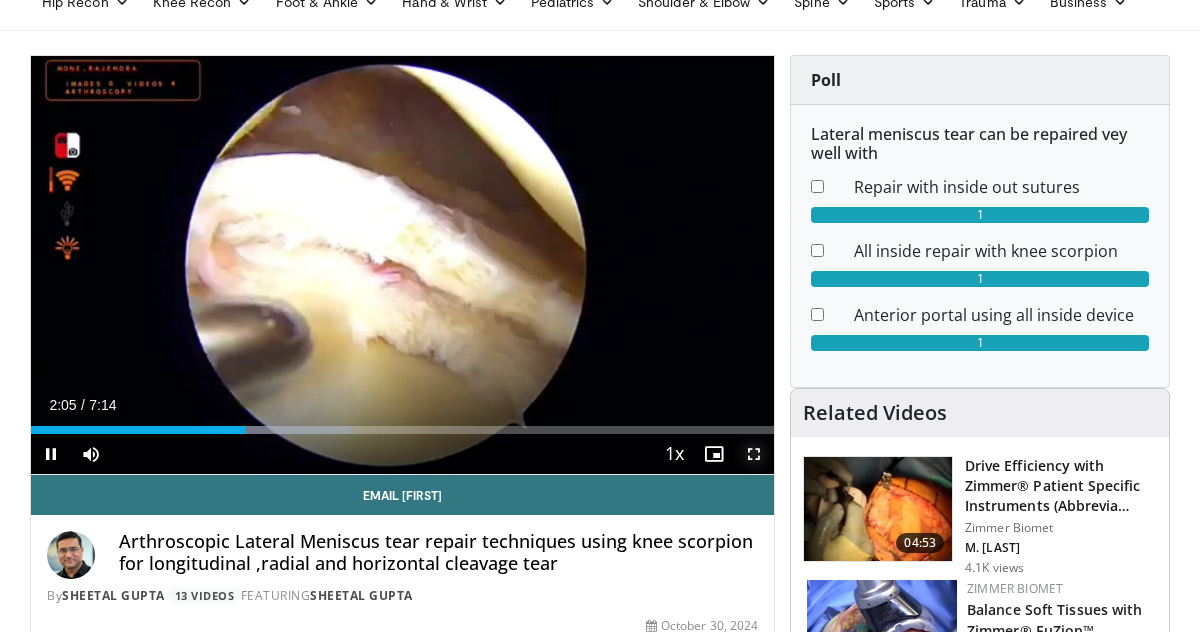 click at bounding box center (754, 454) 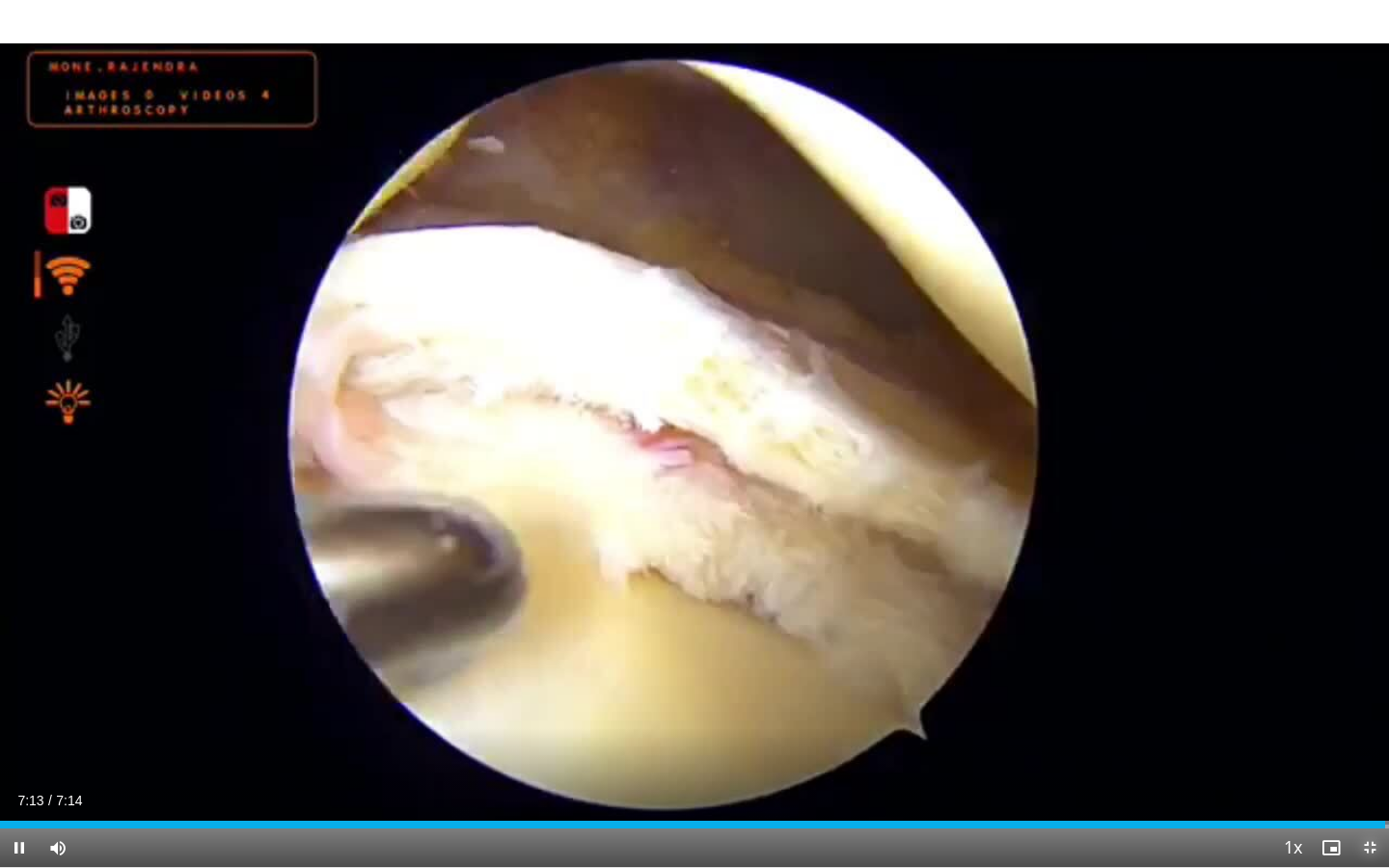 click at bounding box center [1370, 848] 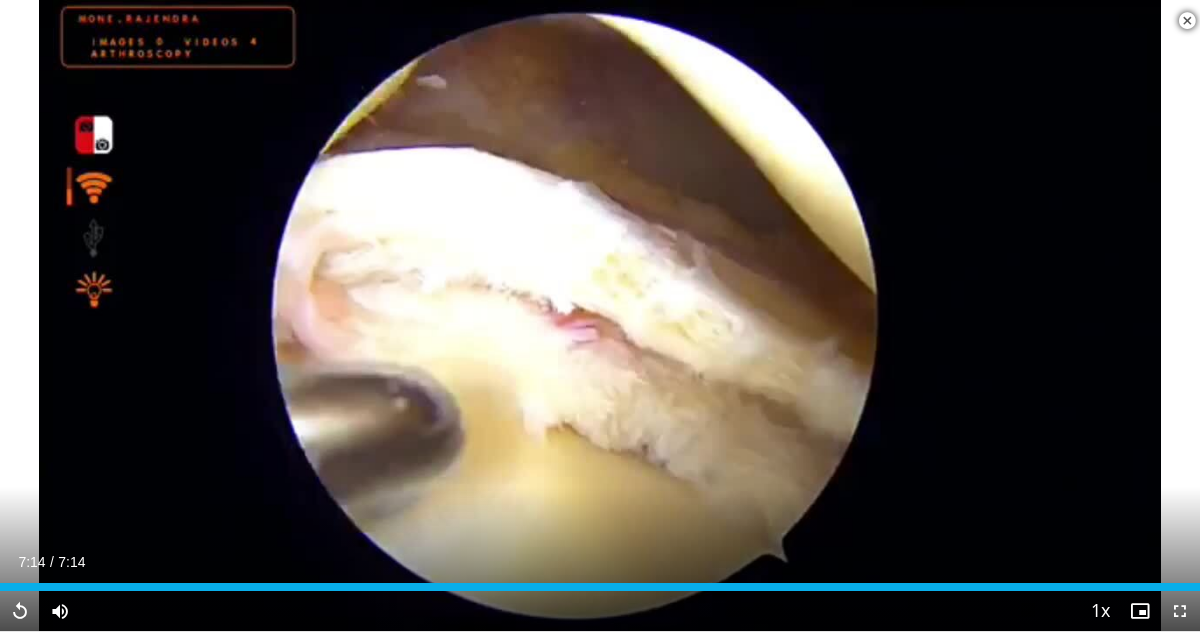 scroll, scrollTop: 370, scrollLeft: 0, axis: vertical 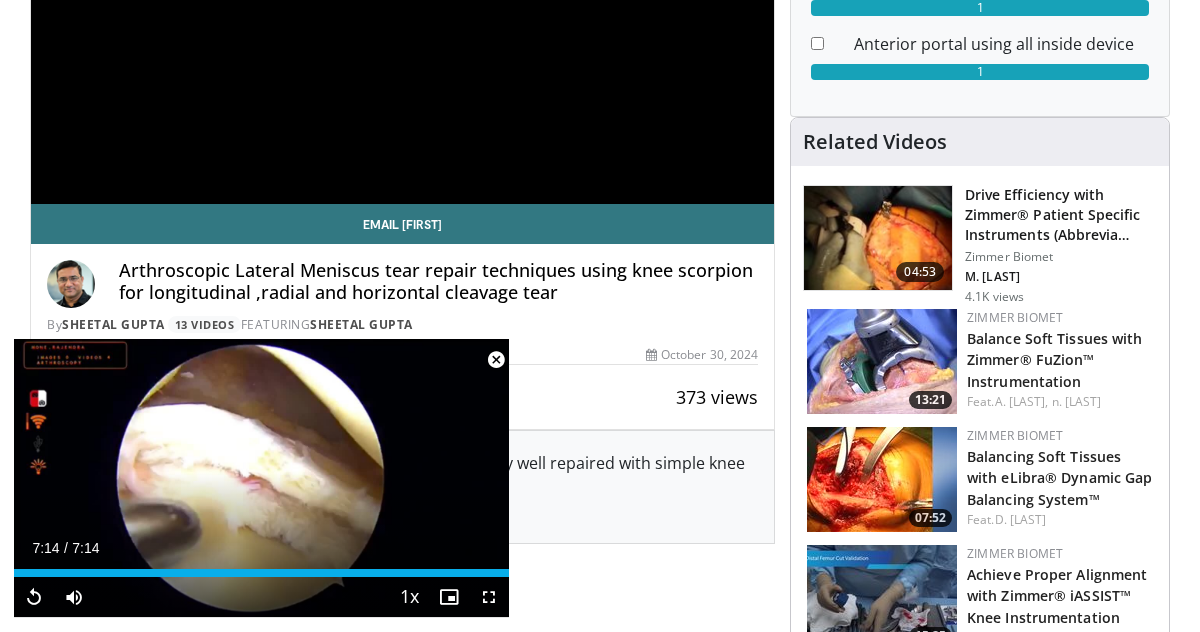click at bounding box center [496, 360] 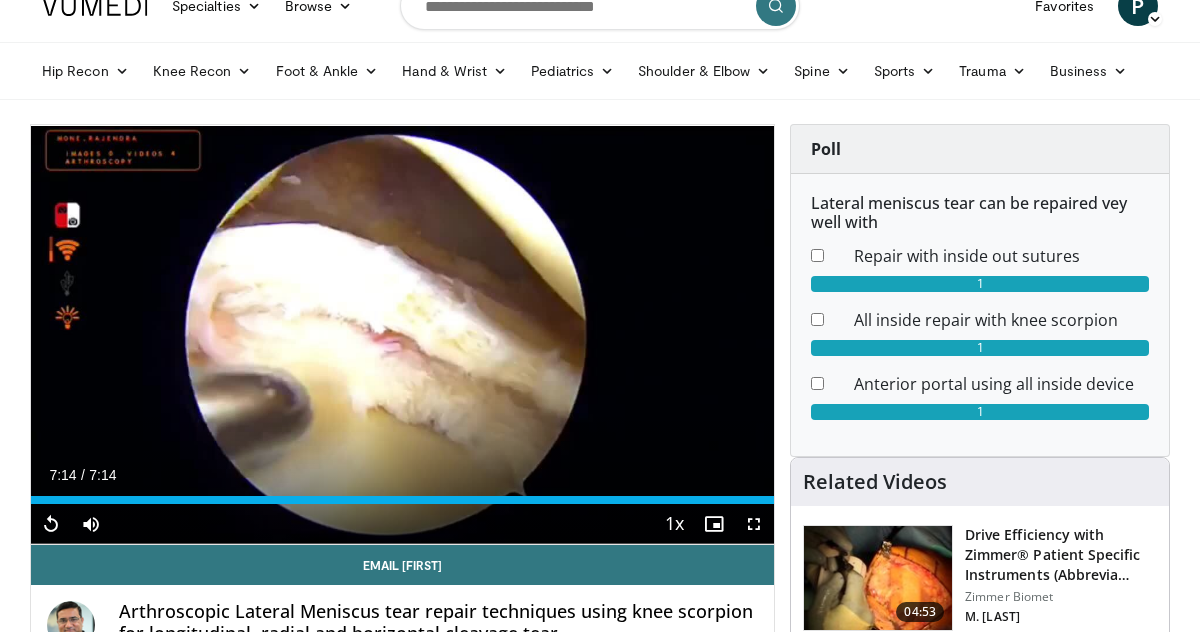 scroll, scrollTop: 0, scrollLeft: 0, axis: both 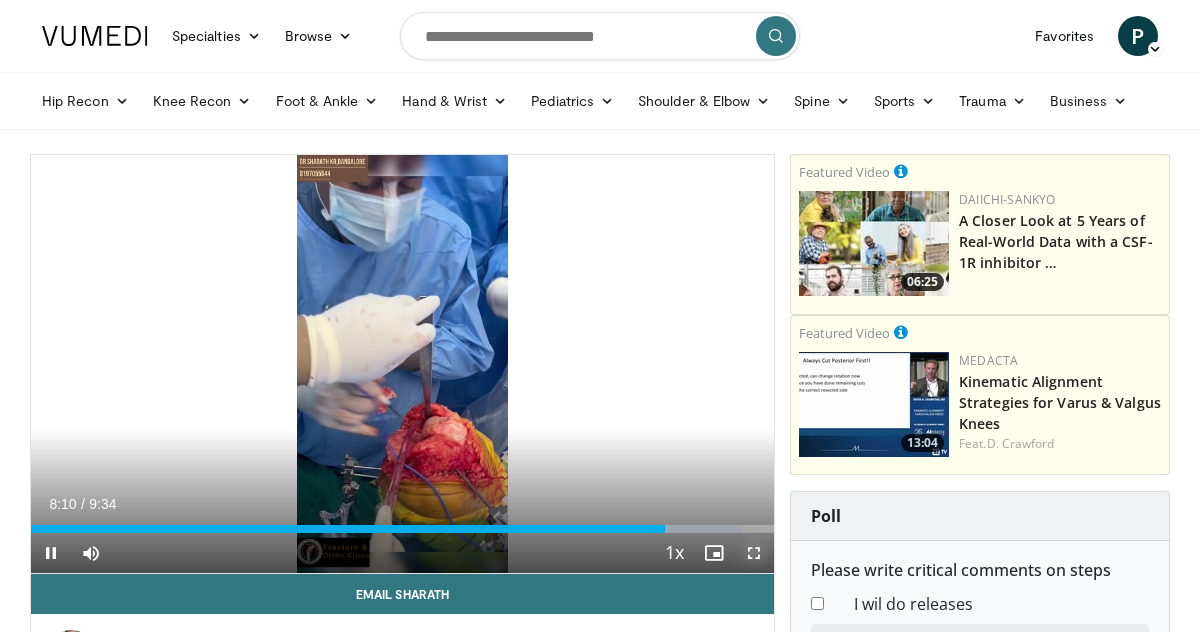 click at bounding box center (754, 553) 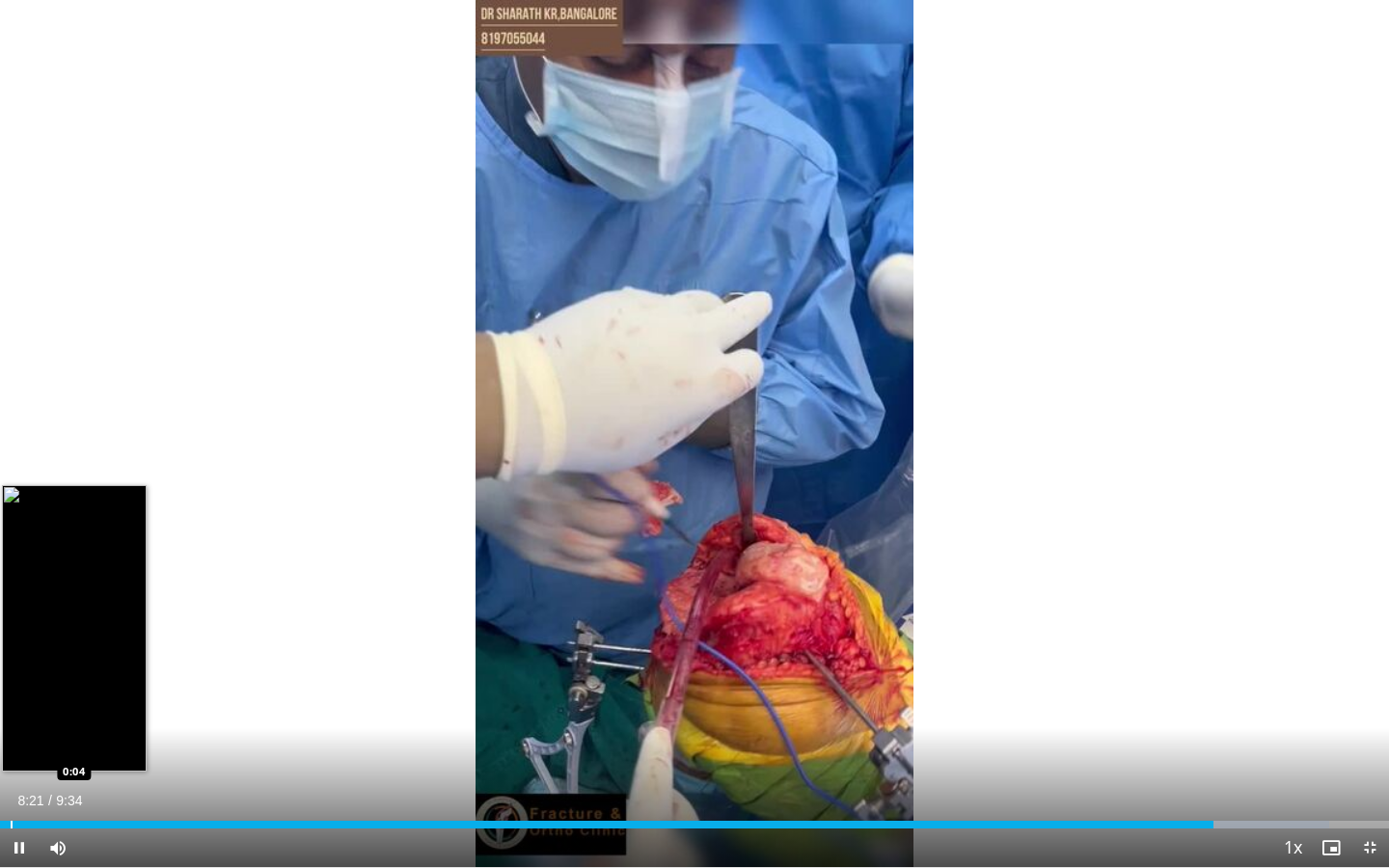 click at bounding box center [12, 825] 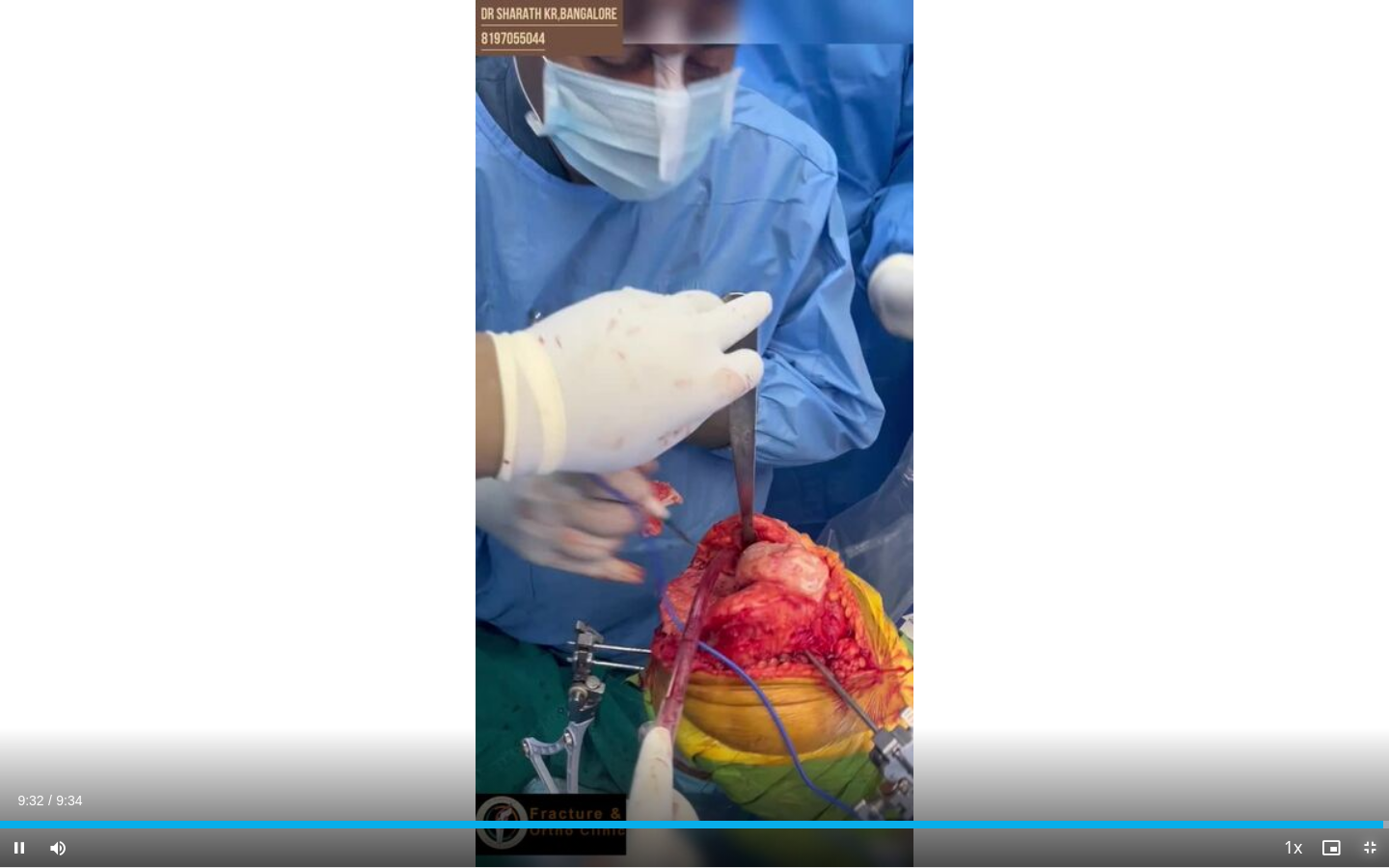 click at bounding box center [1370, 848] 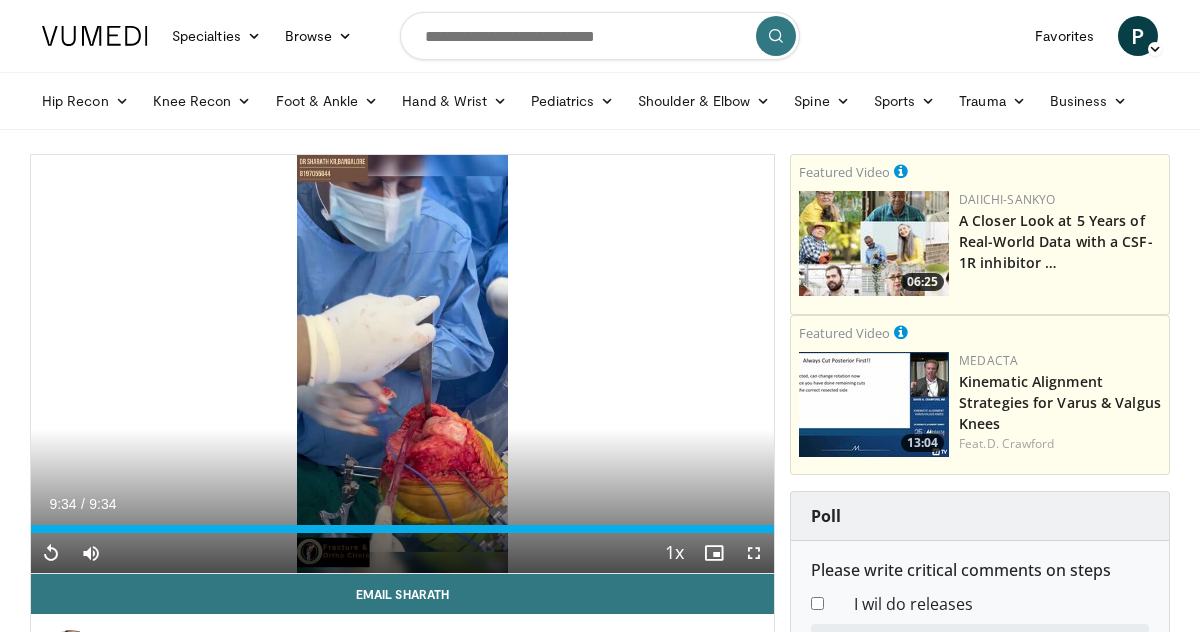 click at bounding box center [874, 404] 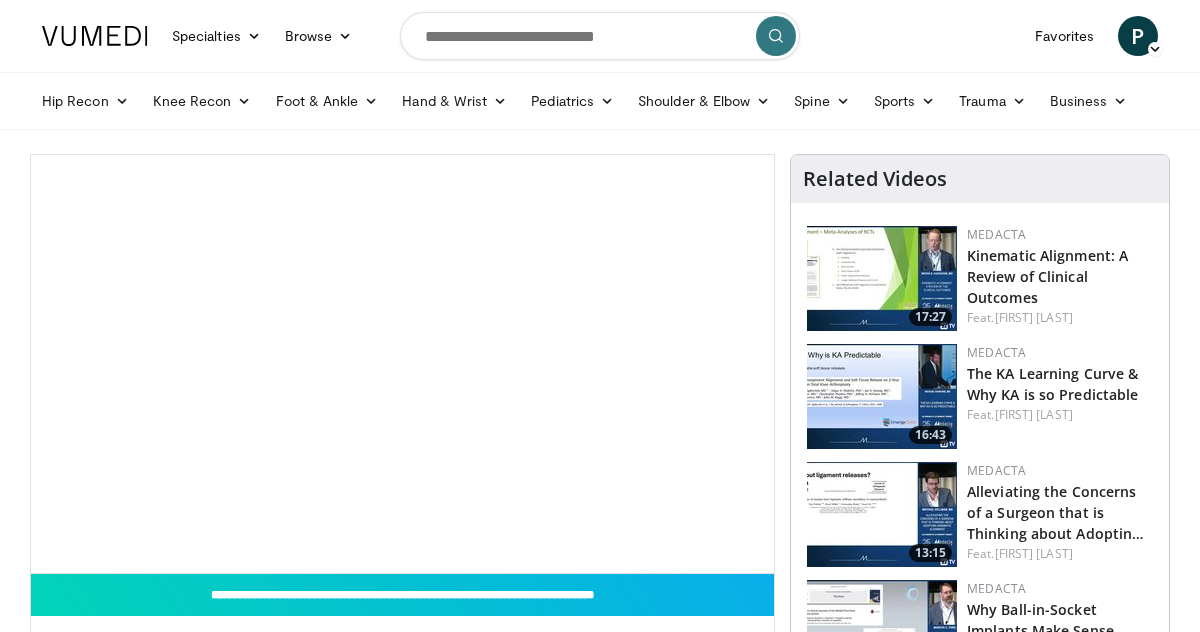 scroll, scrollTop: 0, scrollLeft: 0, axis: both 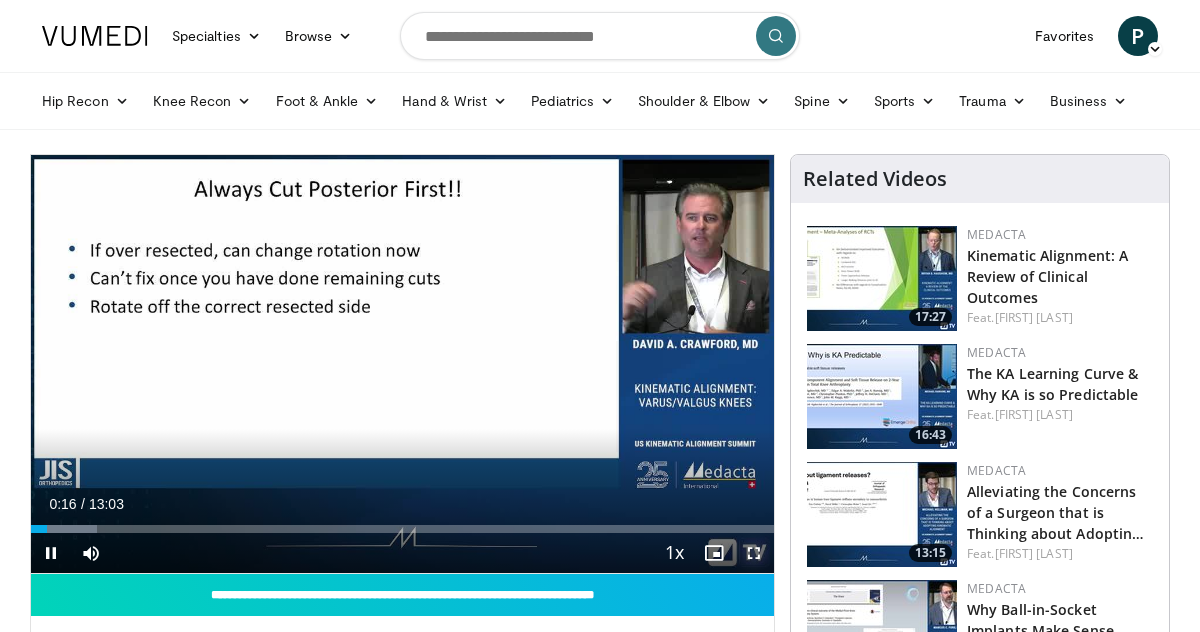 click at bounding box center [754, 553] 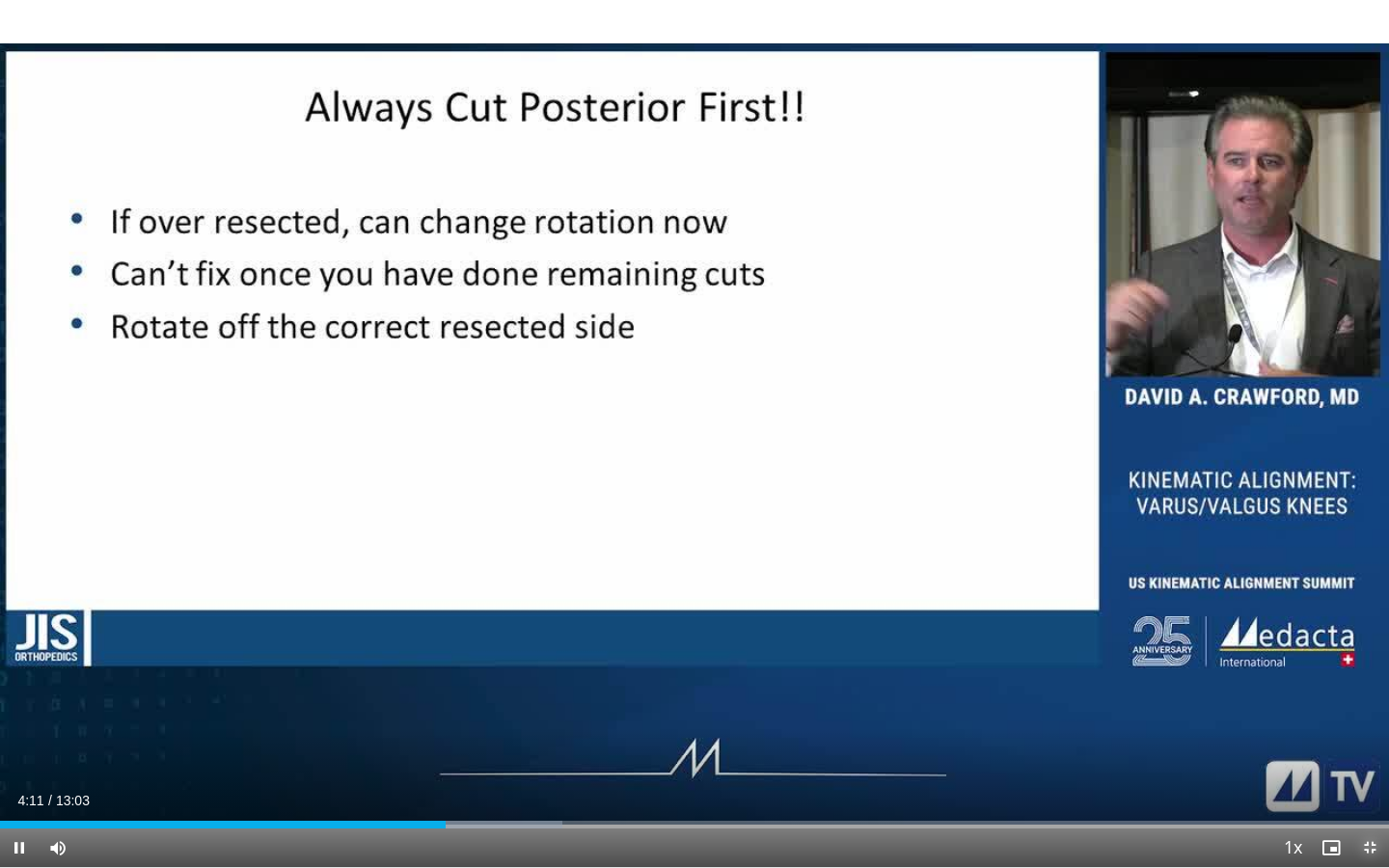 click at bounding box center (1370, 848) 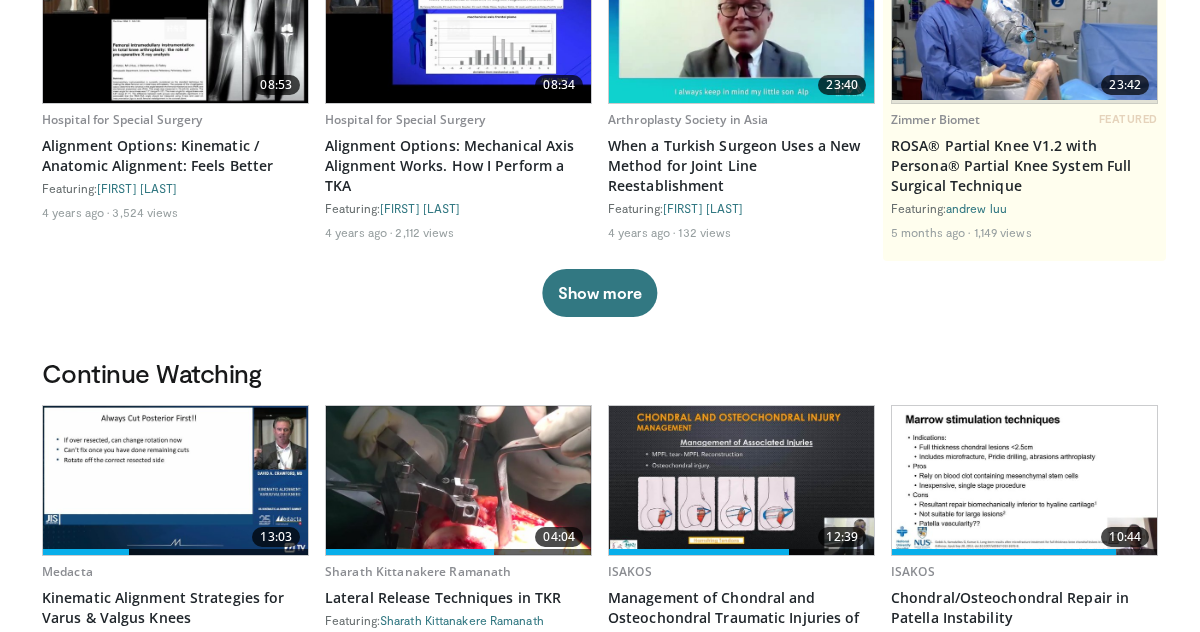scroll, scrollTop: 0, scrollLeft: 0, axis: both 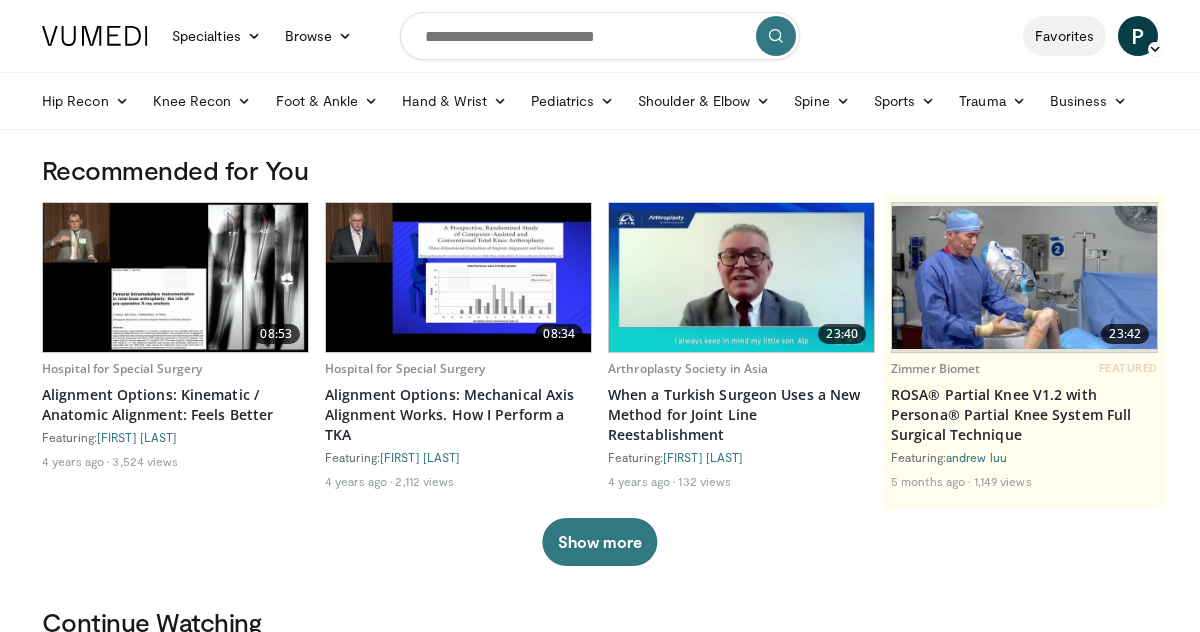 click on "Favorites" at bounding box center (1064, 36) 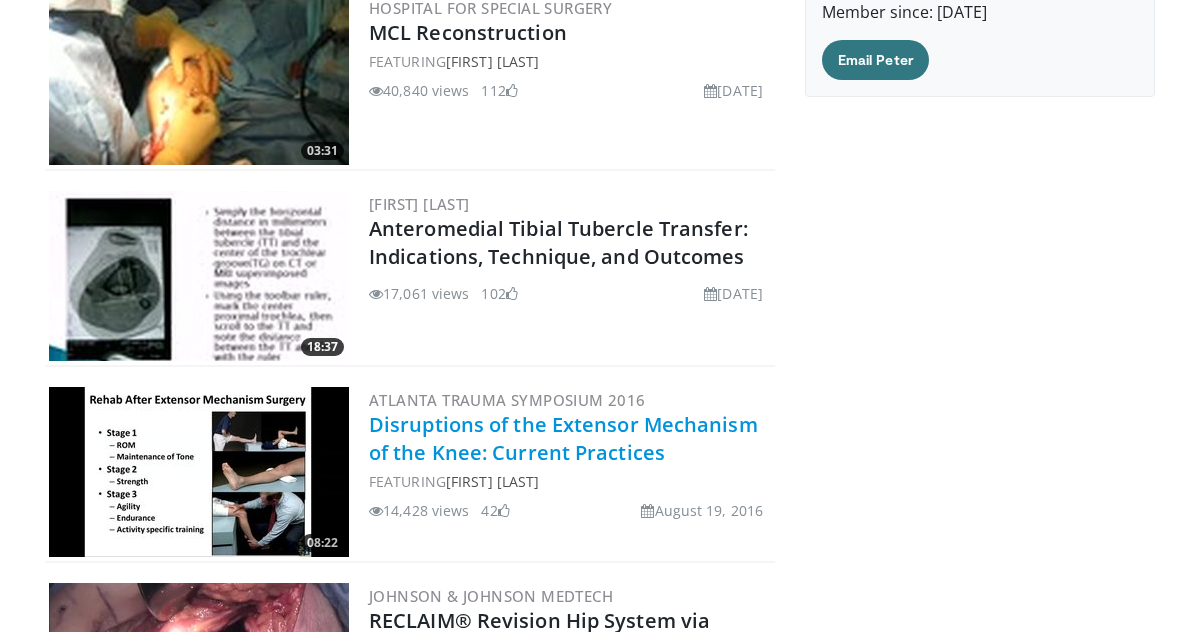 scroll, scrollTop: 269, scrollLeft: 0, axis: vertical 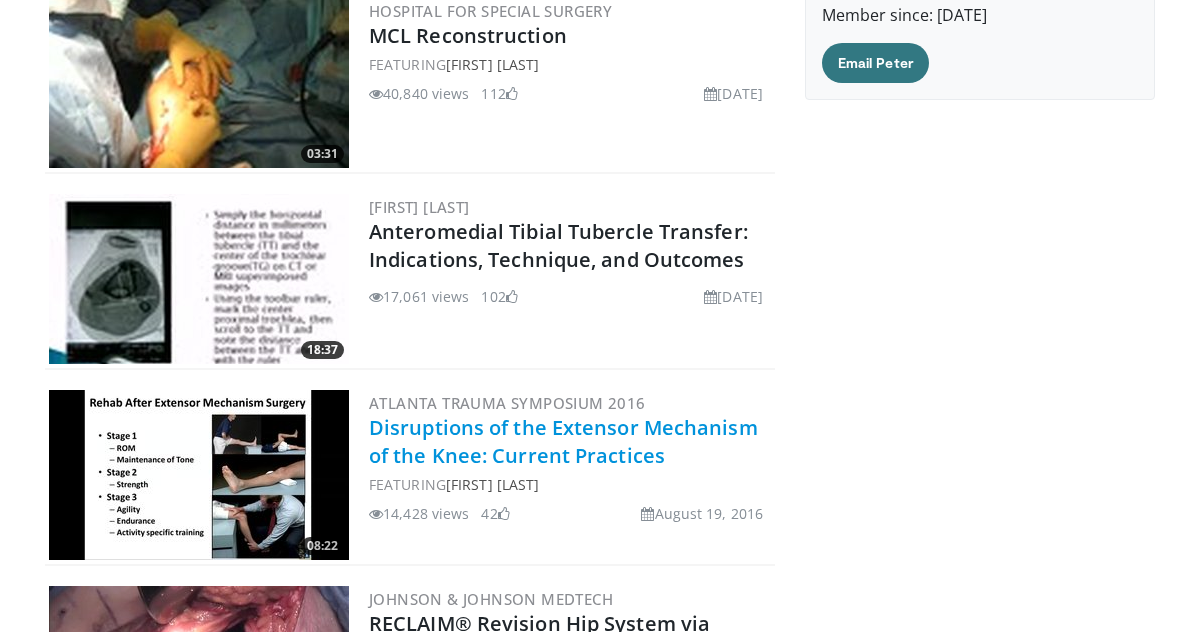 click on "Disruptions of the Extensor Mechanism of the Knee: Current Practices" at bounding box center (563, 441) 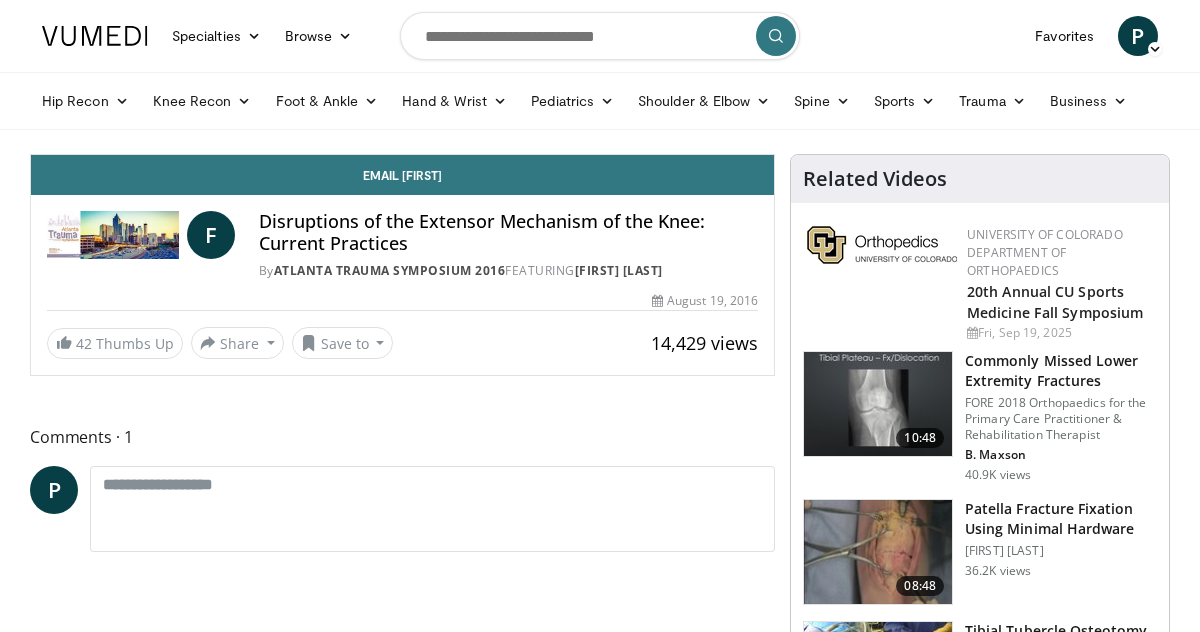 scroll, scrollTop: 0, scrollLeft: 0, axis: both 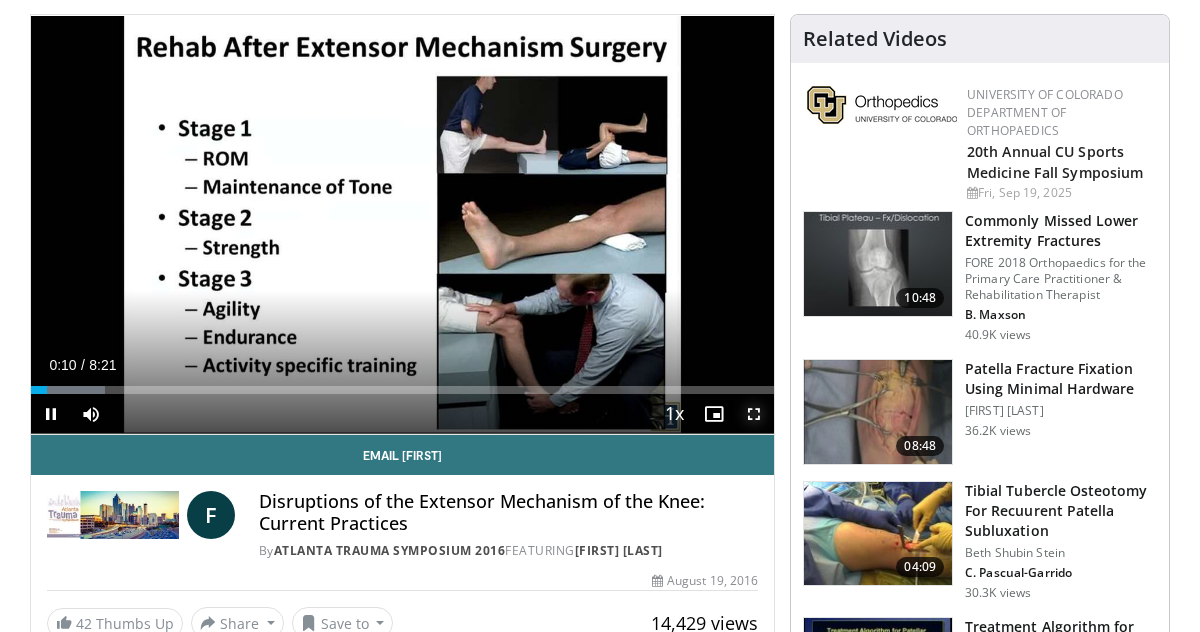 click at bounding box center (754, 414) 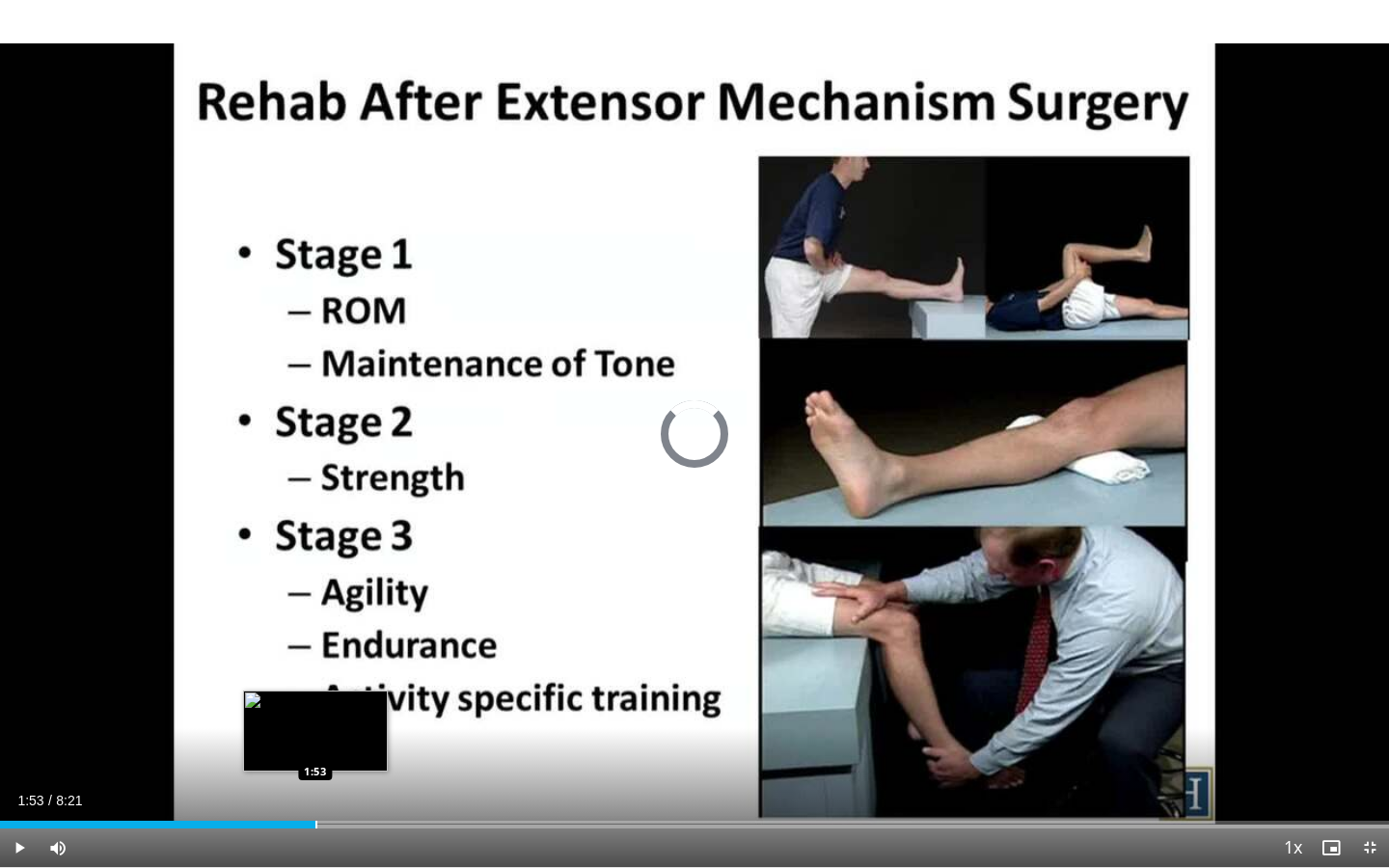 click at bounding box center (316, 825) 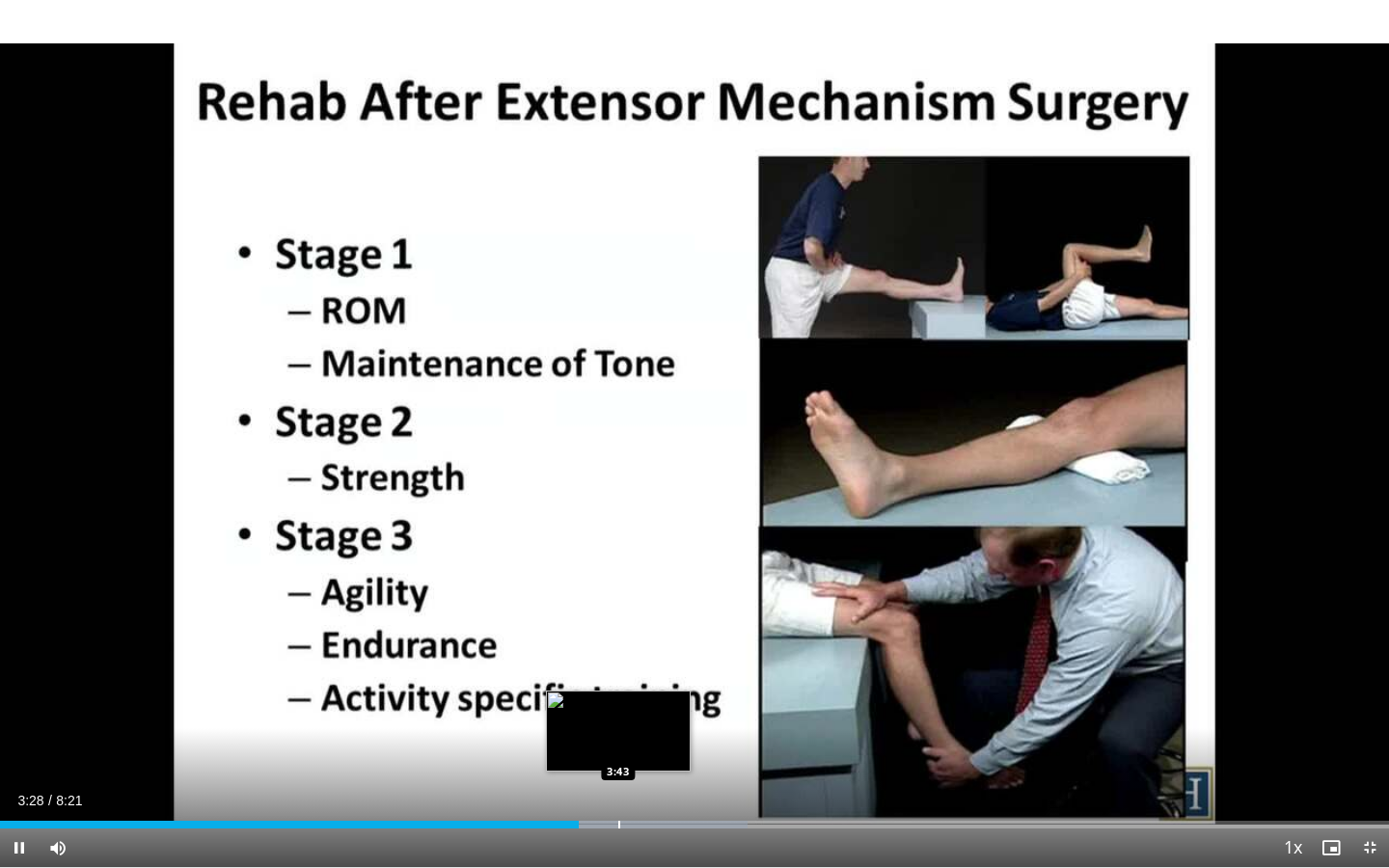 click at bounding box center (619, 825) 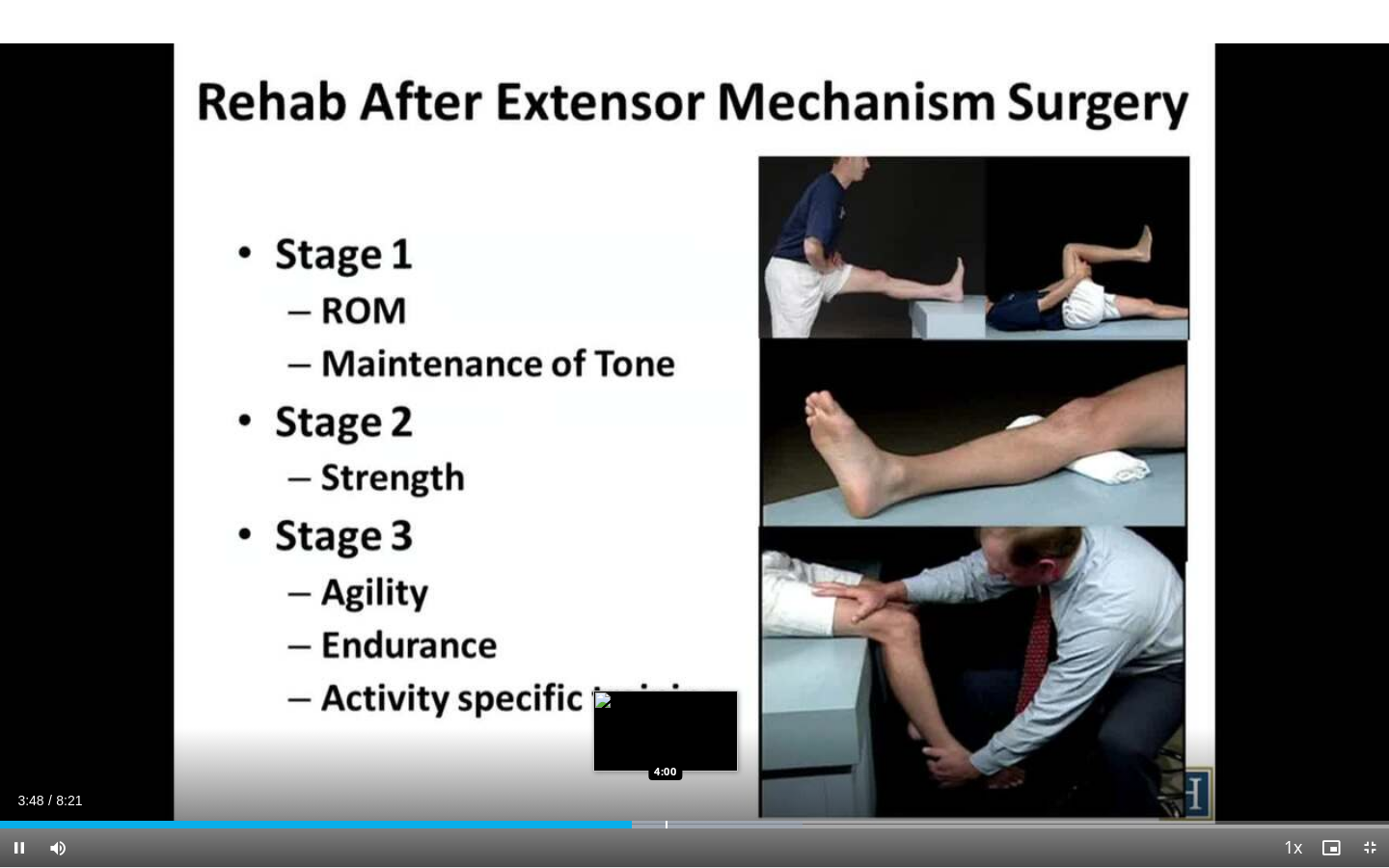 click at bounding box center [667, 825] 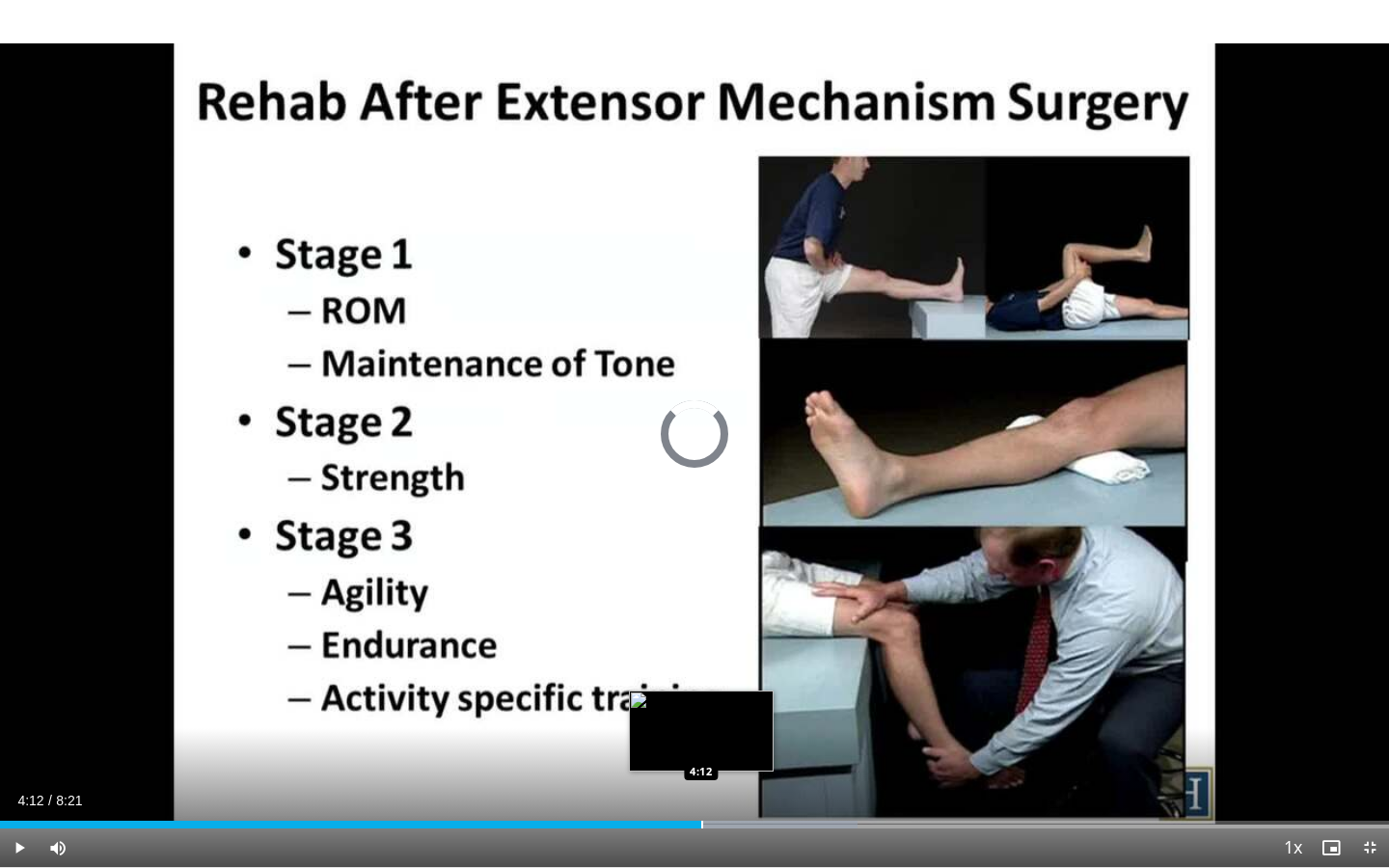 click at bounding box center (702, 825) 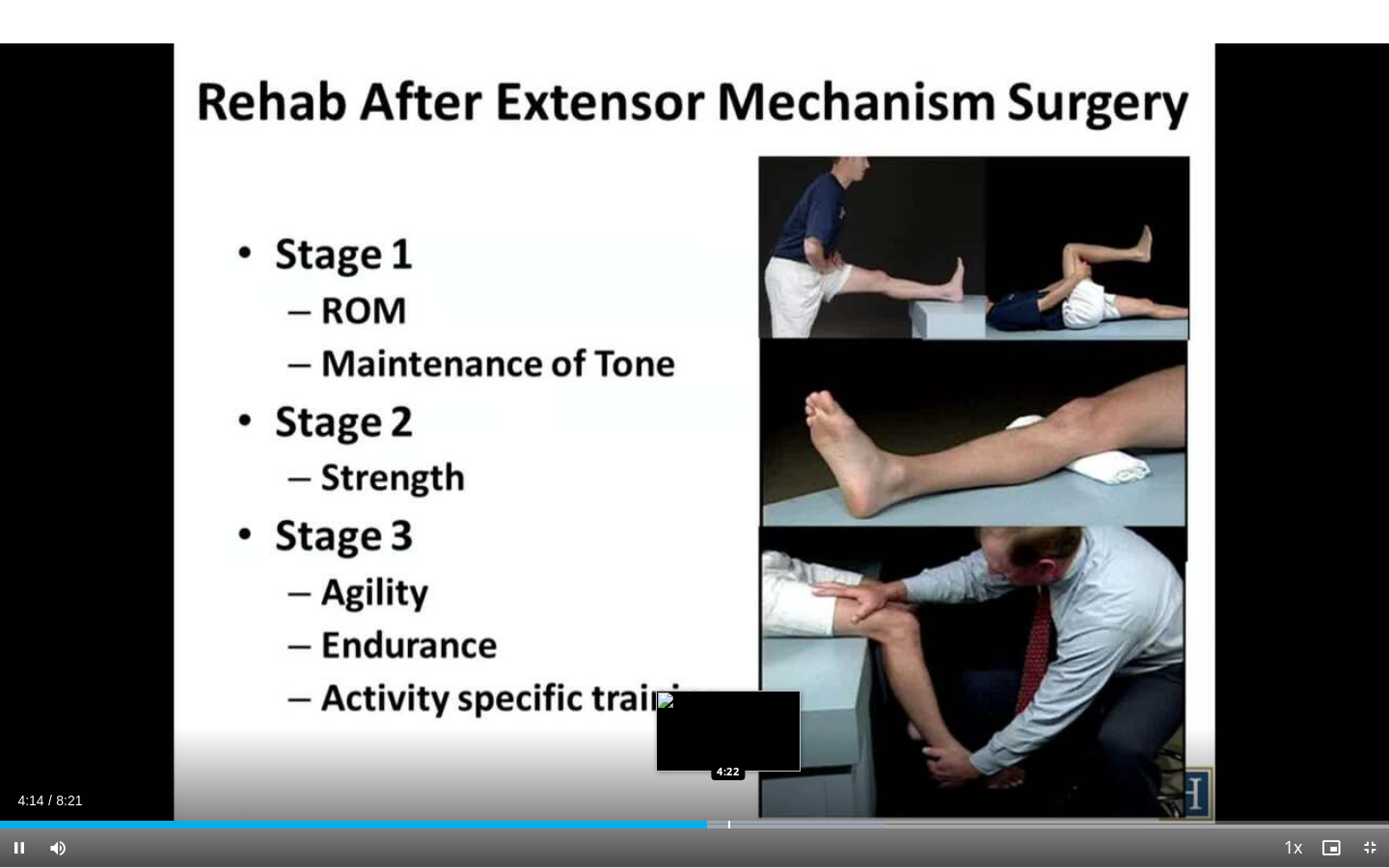 click at bounding box center (729, 825) 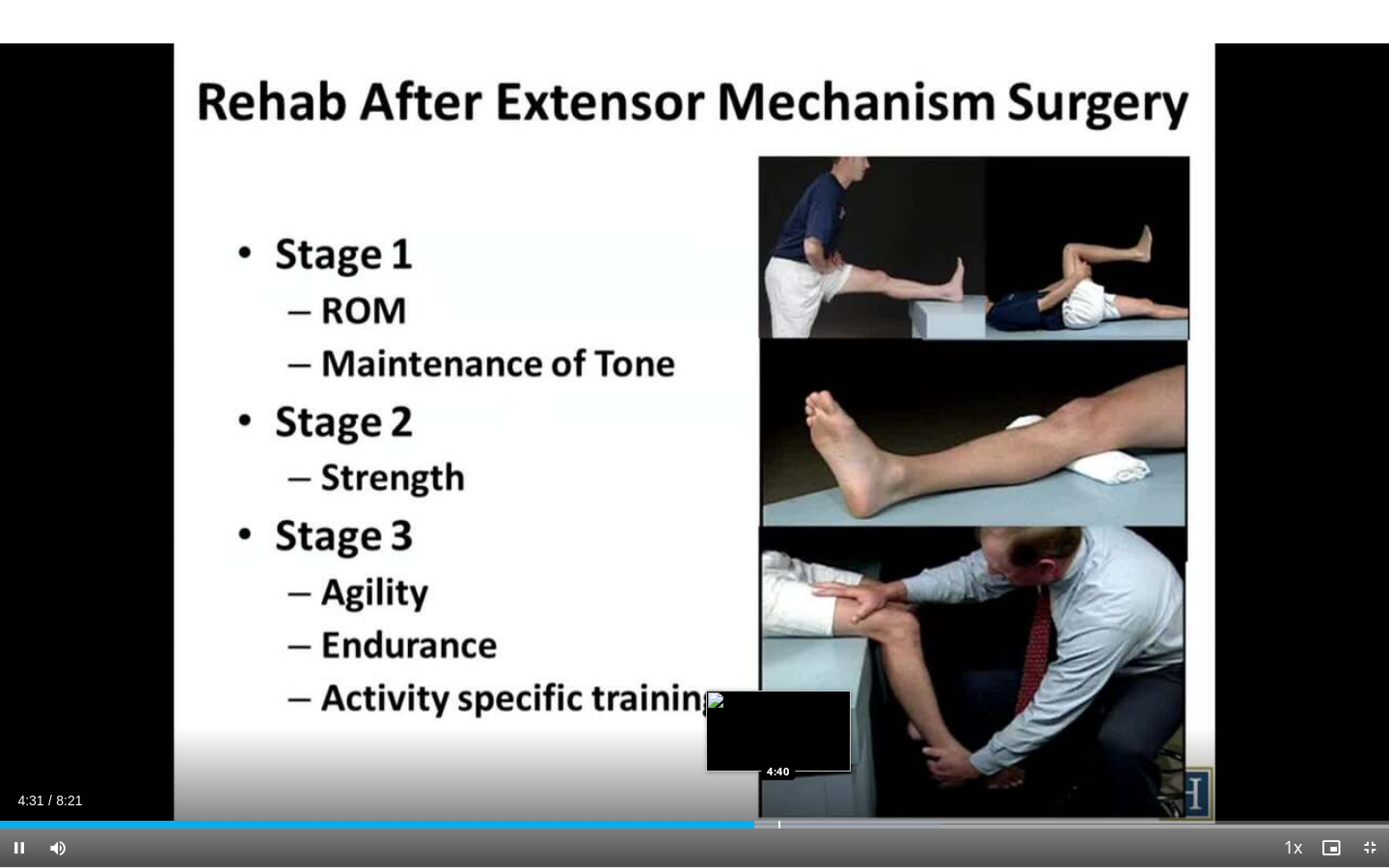 click on "Loaded :  67.74% 4:32 4:40" at bounding box center [694, 819] 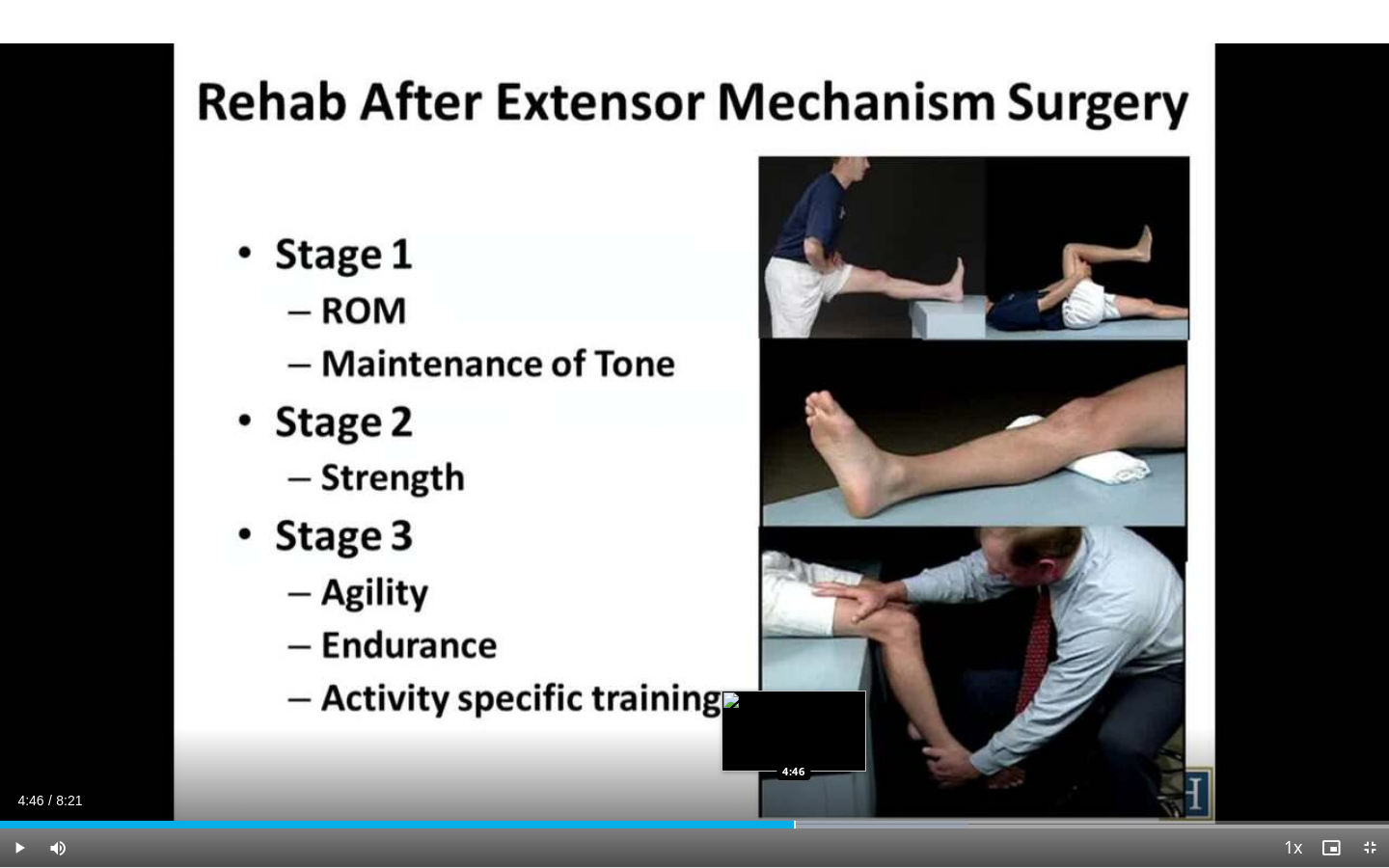 click on "Loaded :  69.73% 4:46 4:46" at bounding box center [694, 819] 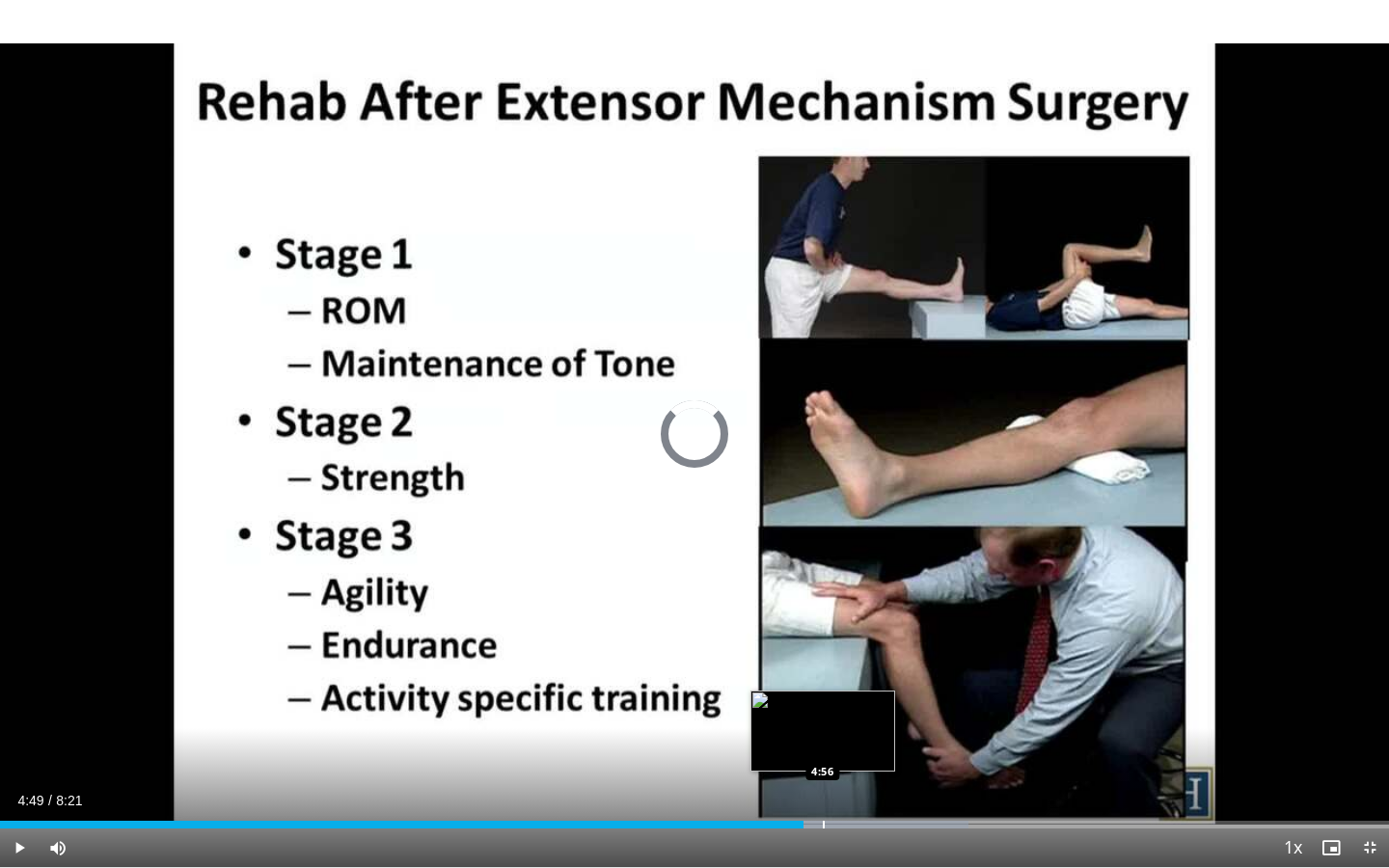 click at bounding box center [824, 825] 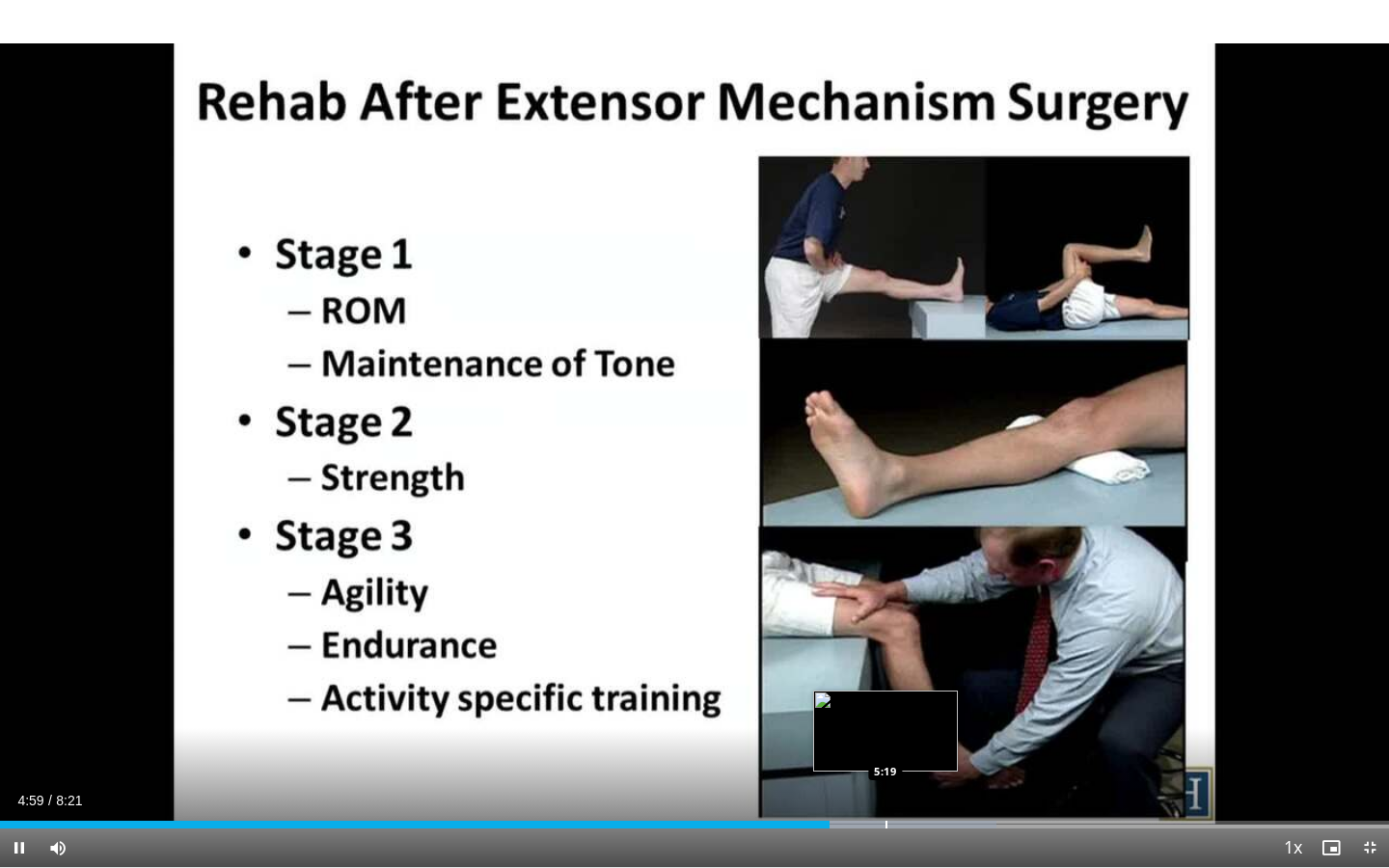 click at bounding box center (886, 825) 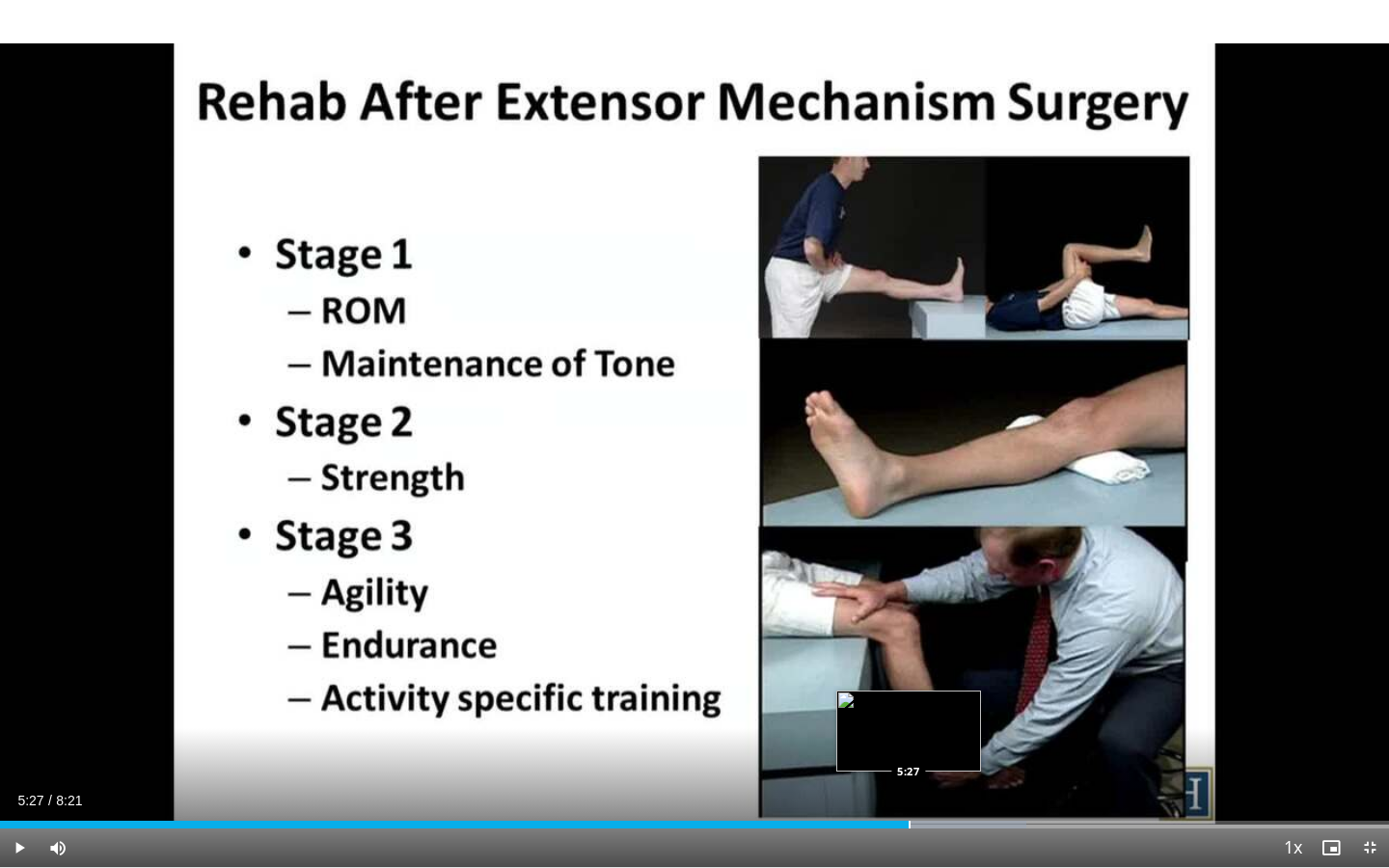 click on "Loaded :  73.92% 5:27 5:27" at bounding box center [694, 819] 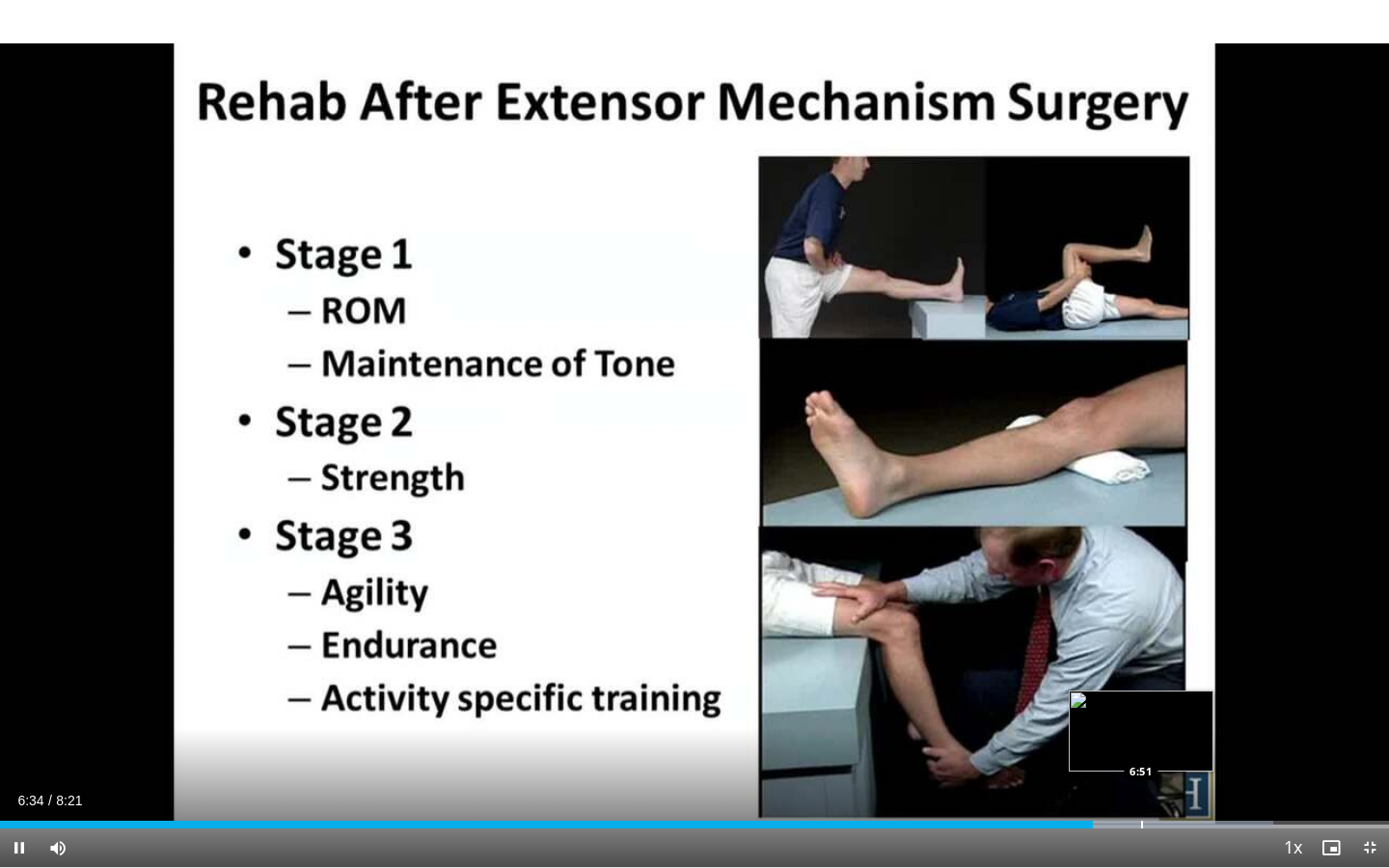 click at bounding box center [1142, 825] 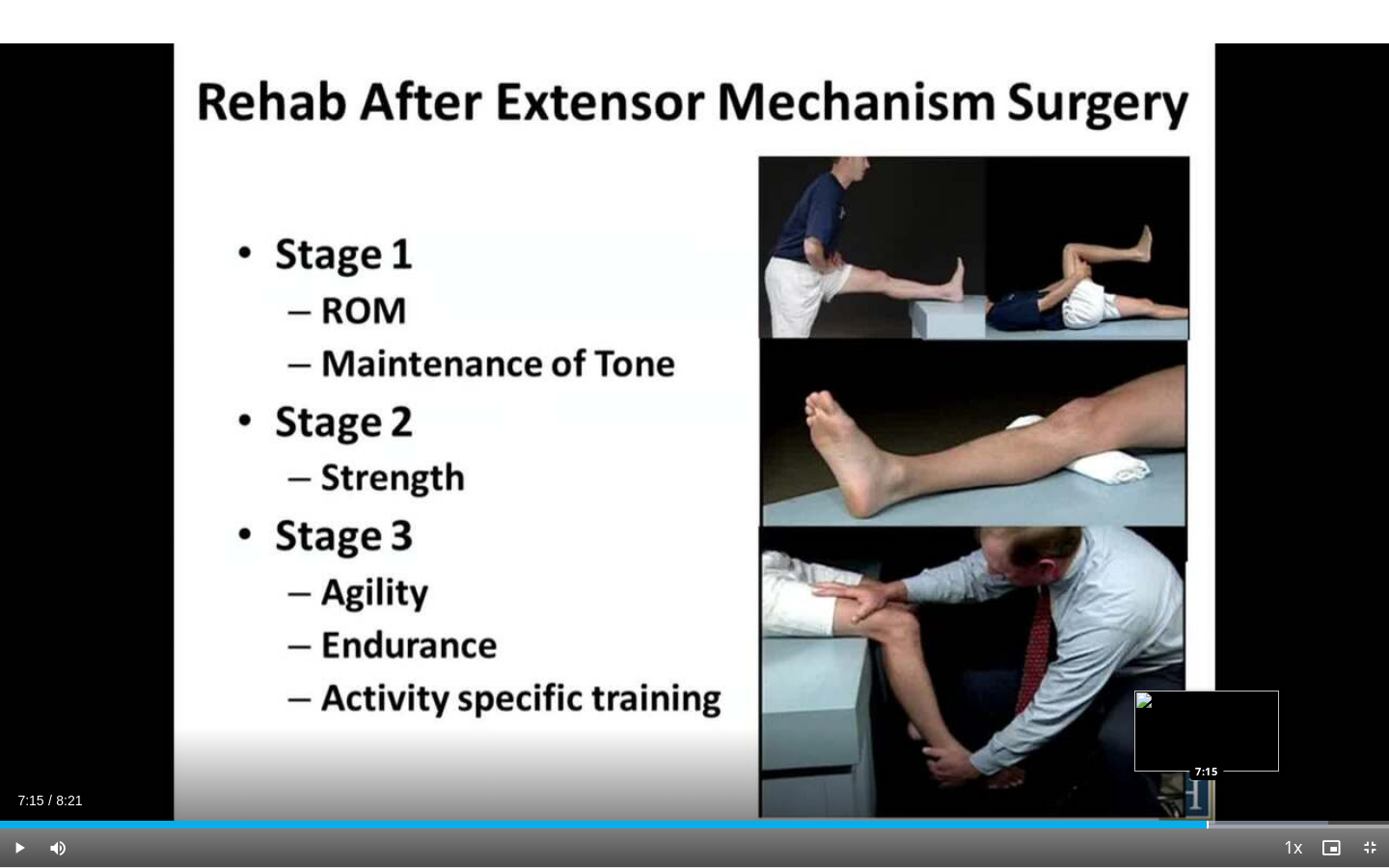 click at bounding box center [1208, 825] 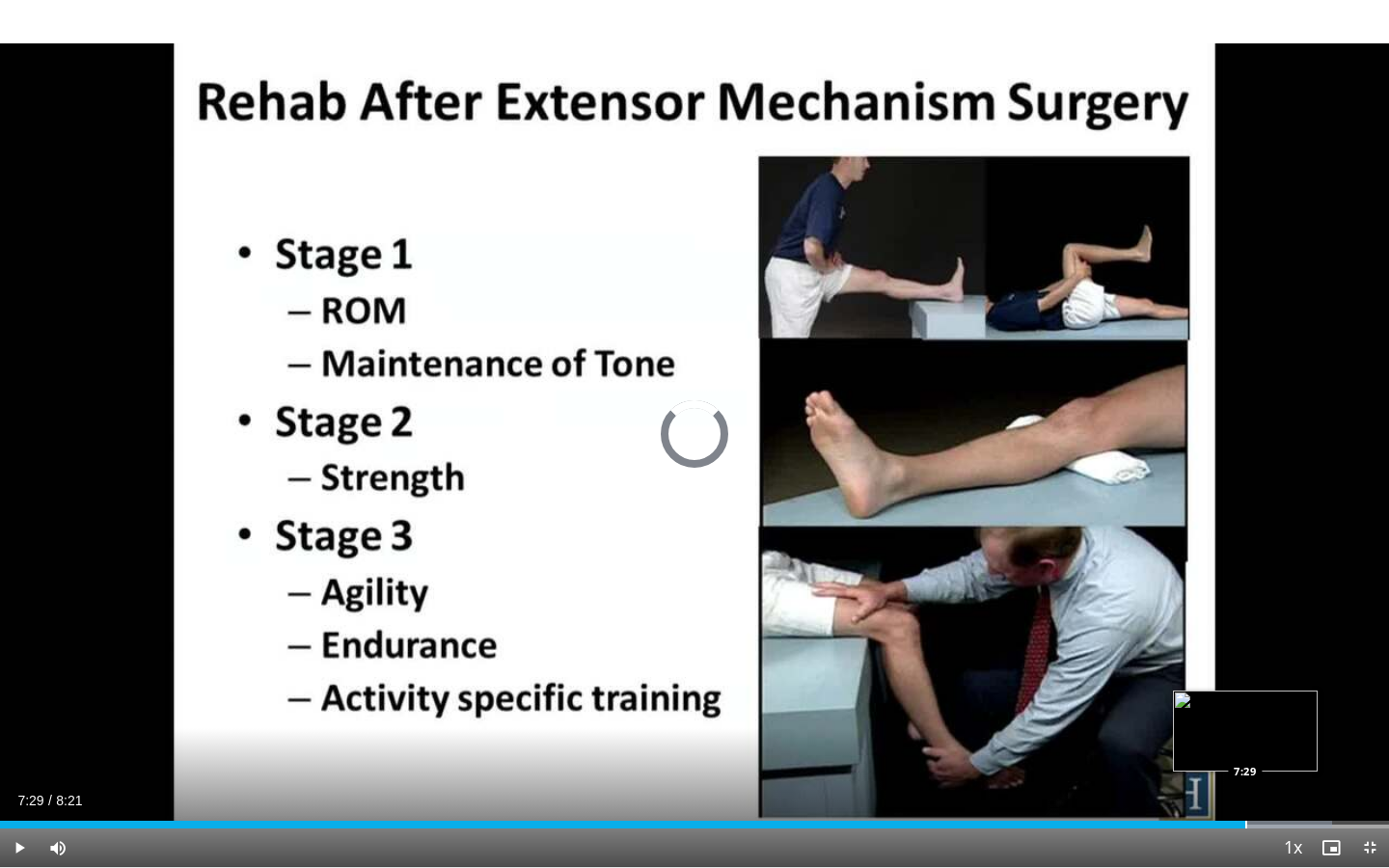 click on "Loaded :  95.89% 7:16 7:29" at bounding box center (694, 819) 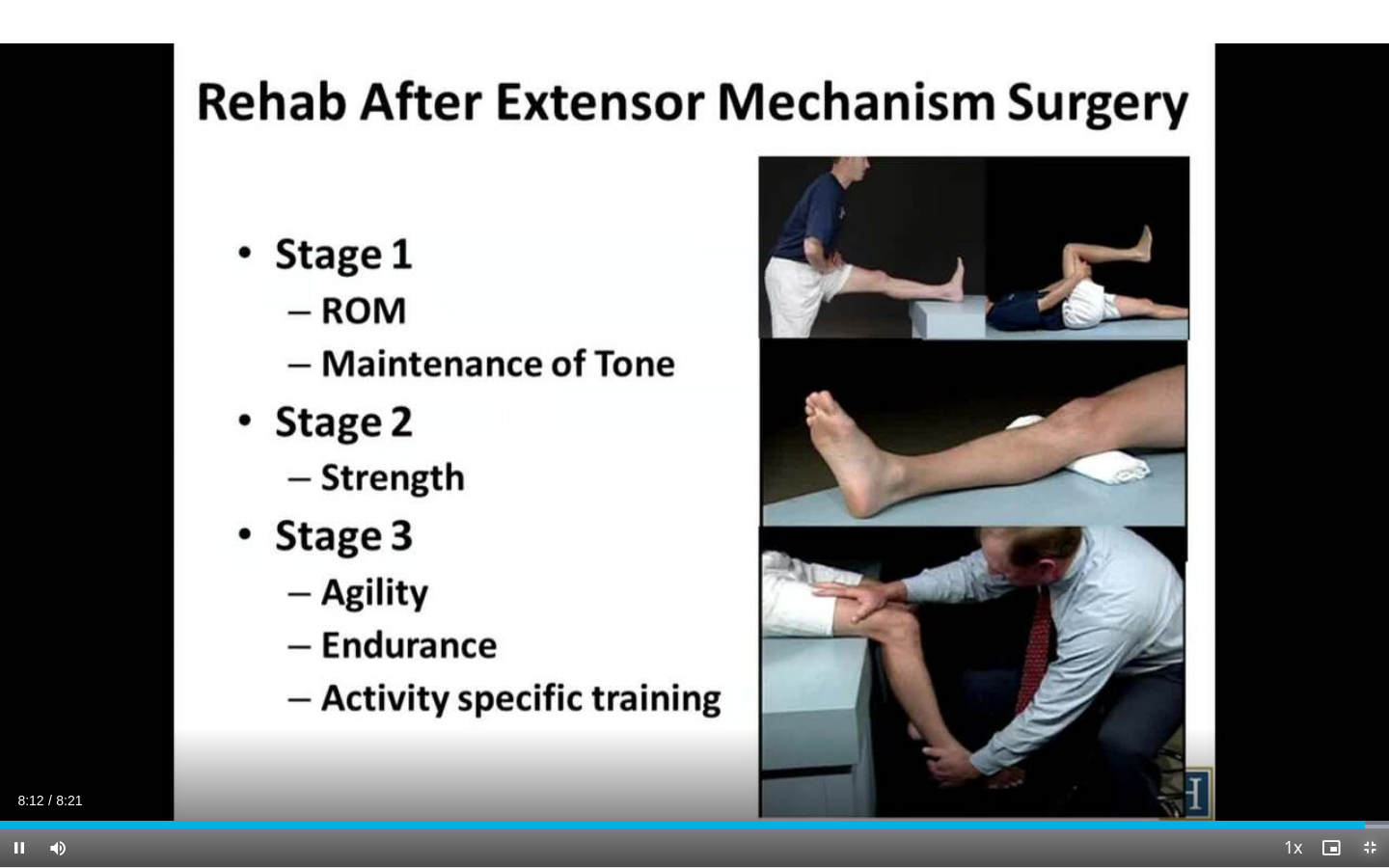 click at bounding box center (1370, 848) 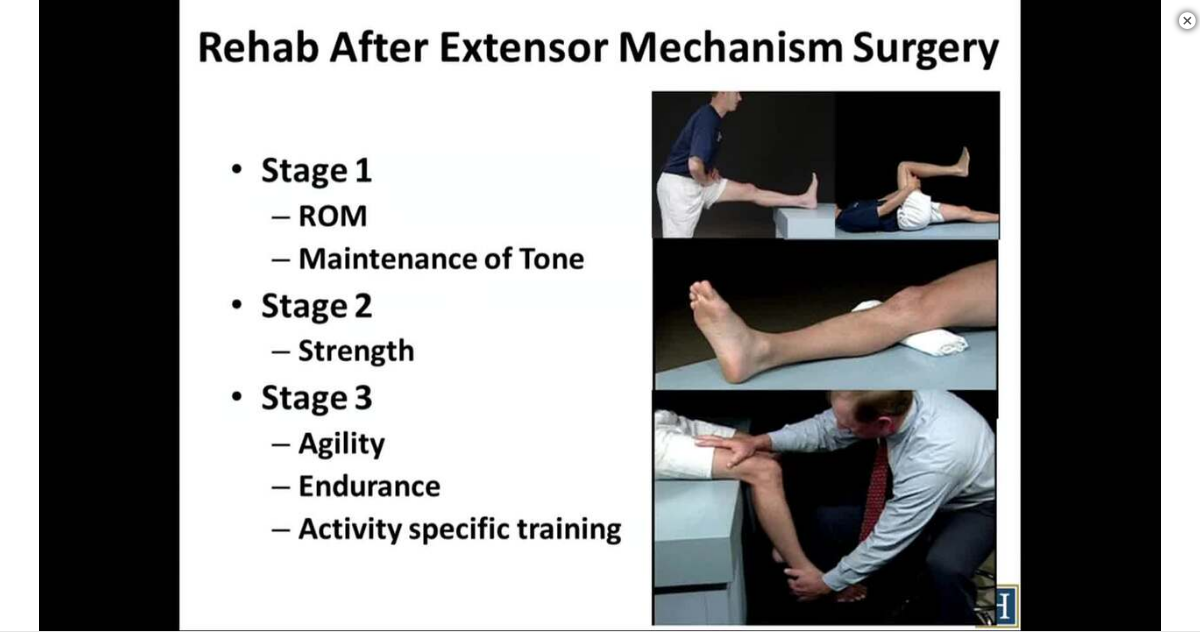 scroll, scrollTop: 620, scrollLeft: 0, axis: vertical 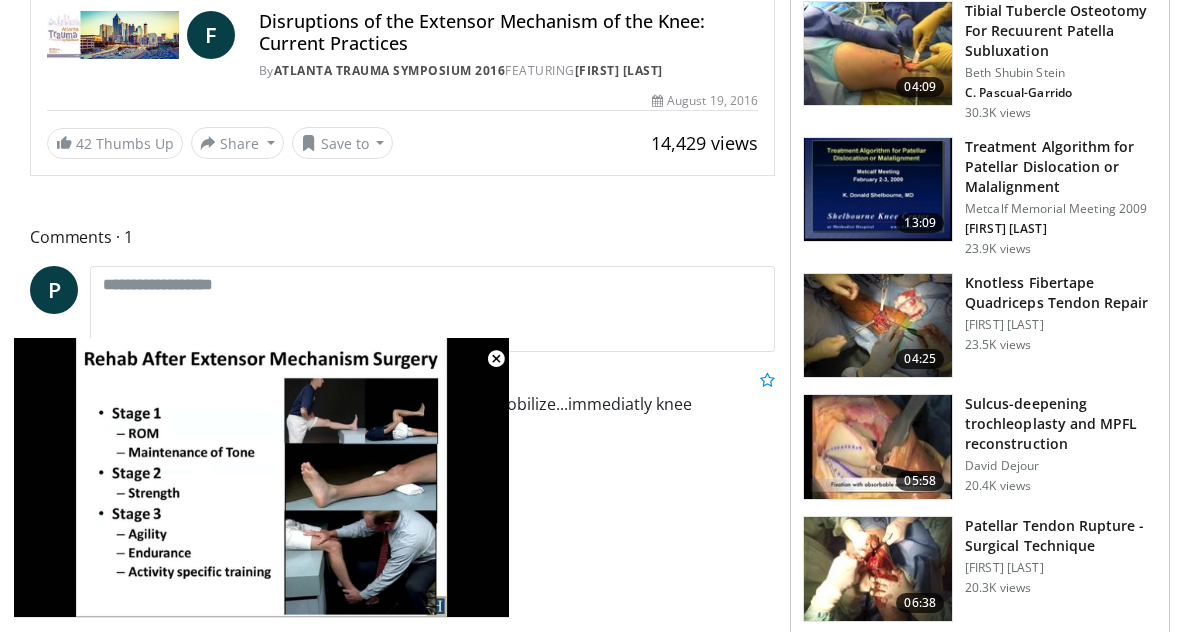 click at bounding box center (878, 326) 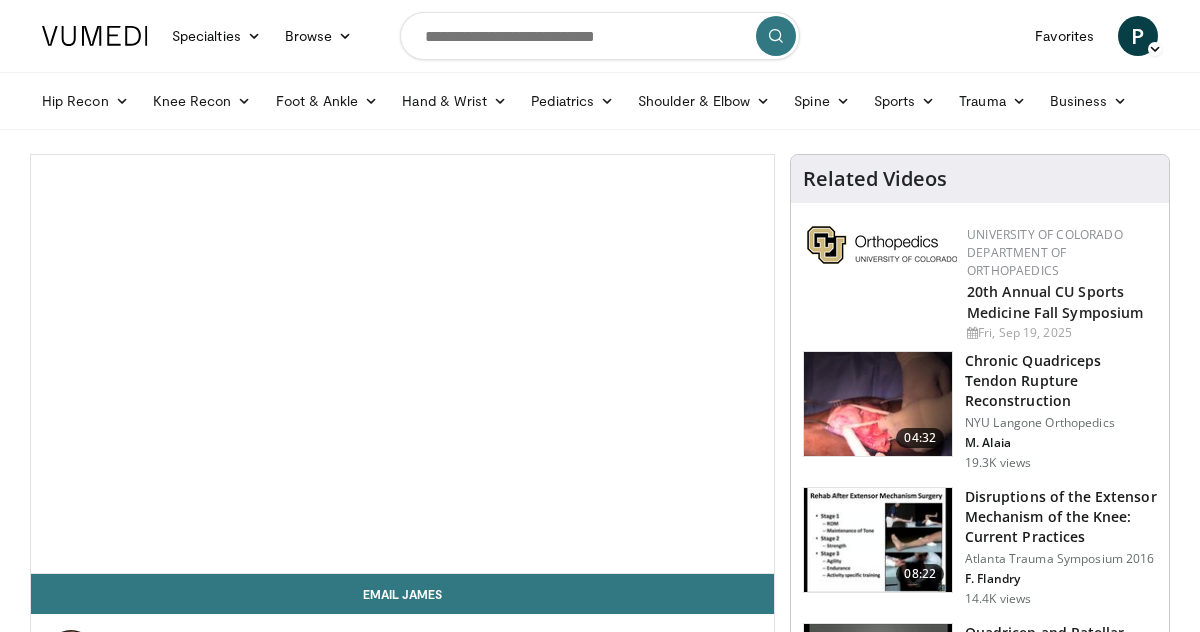 scroll, scrollTop: 0, scrollLeft: 0, axis: both 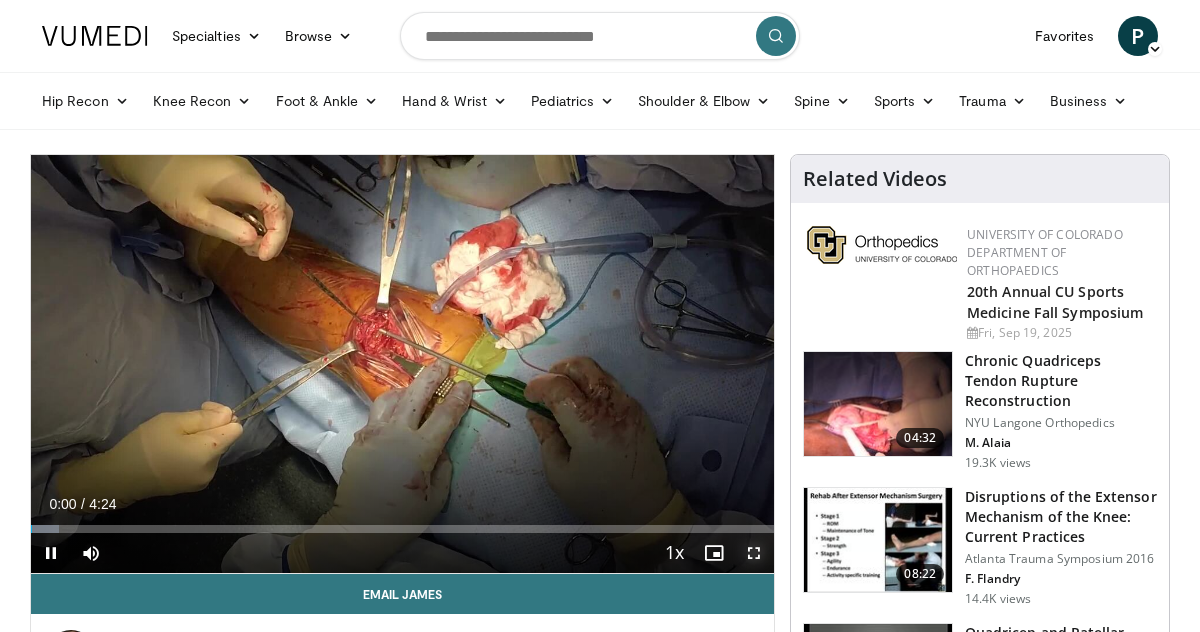 click at bounding box center [754, 553] 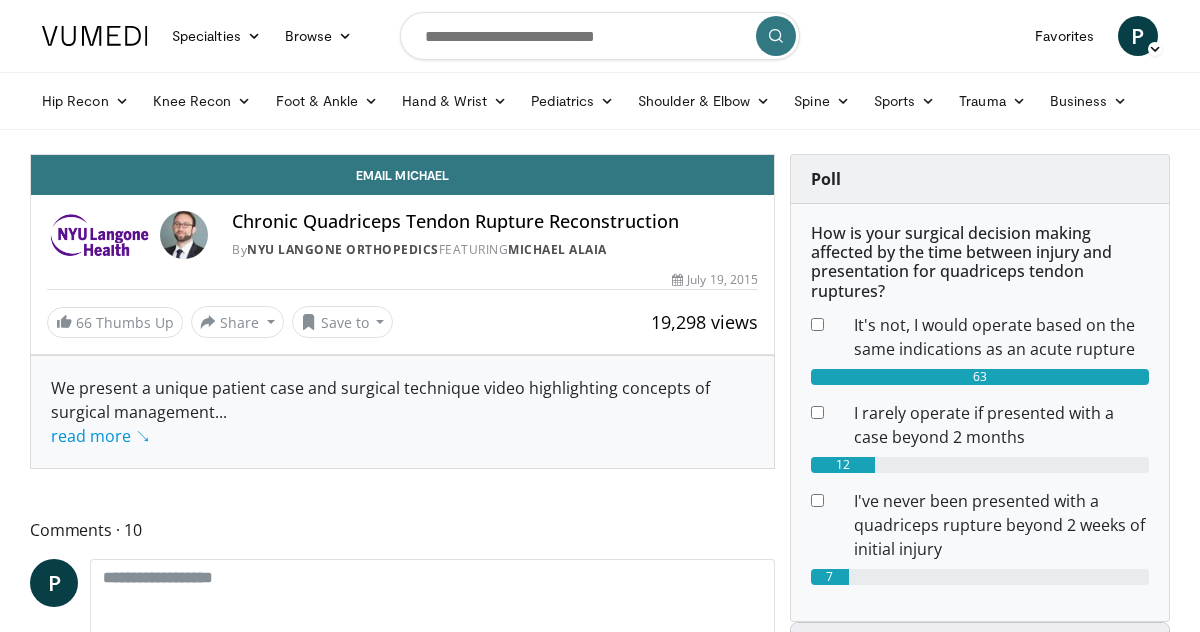 scroll, scrollTop: 0, scrollLeft: 0, axis: both 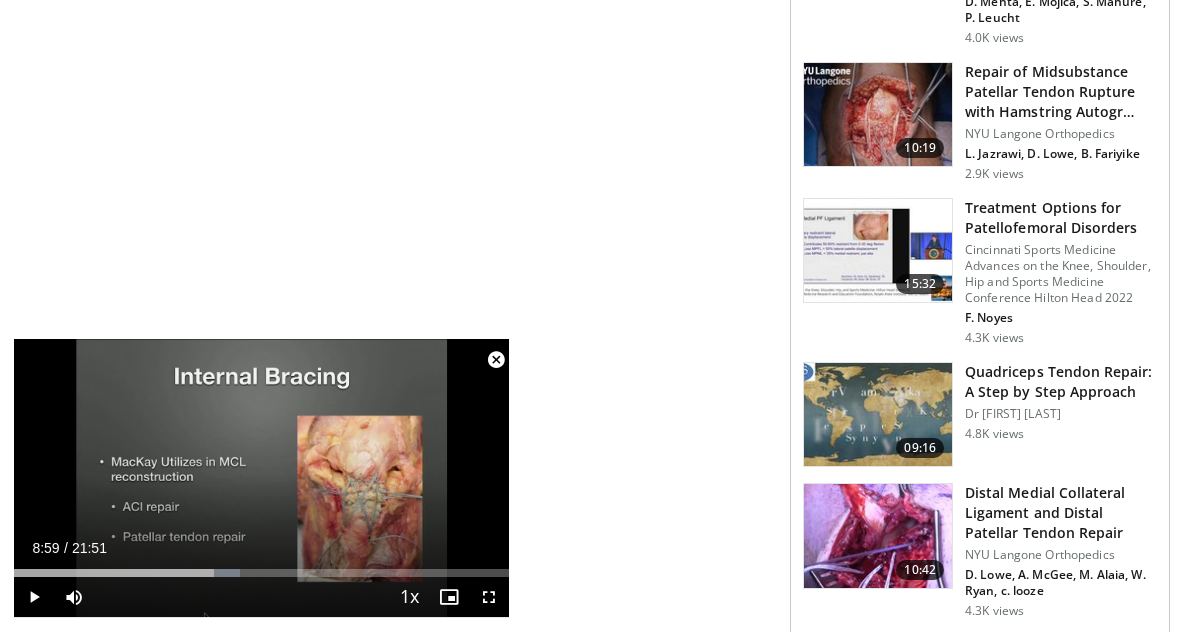 click on "Quadriceps Tendon Repair: A Step by Step Approach" at bounding box center [1061, 382] 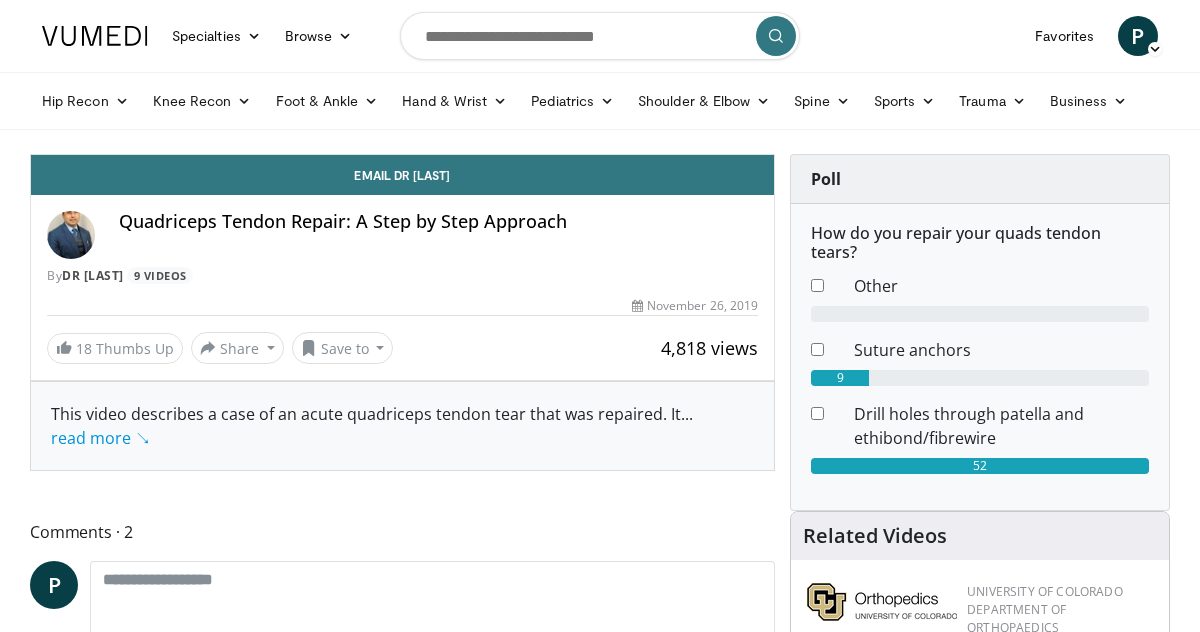 scroll, scrollTop: 0, scrollLeft: 0, axis: both 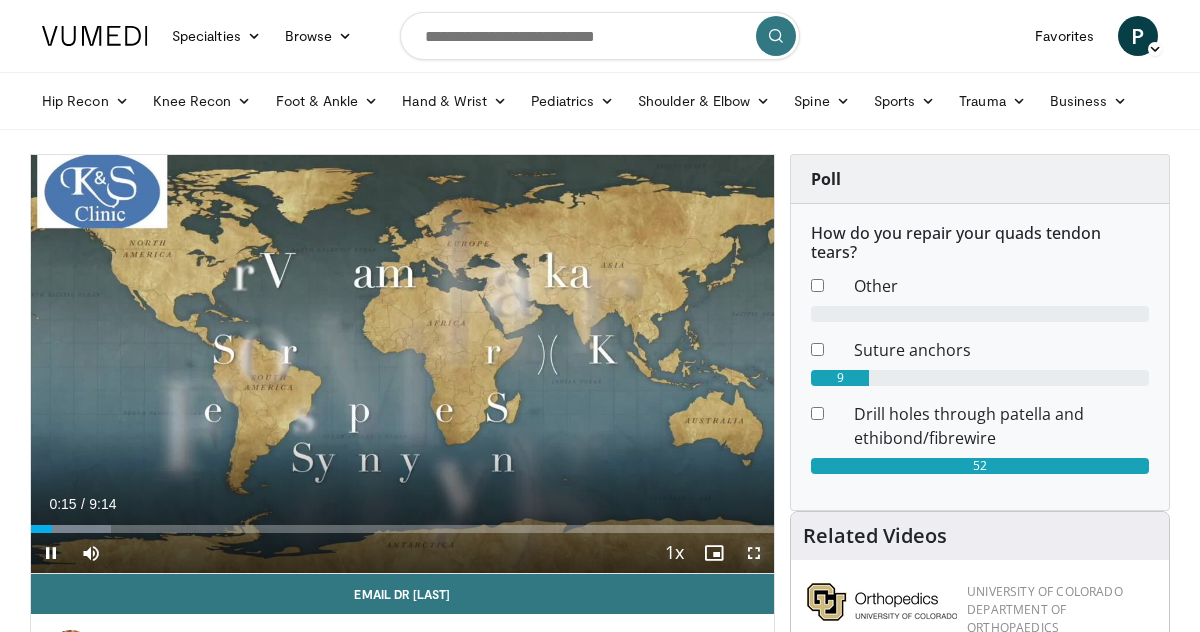 click at bounding box center [754, 553] 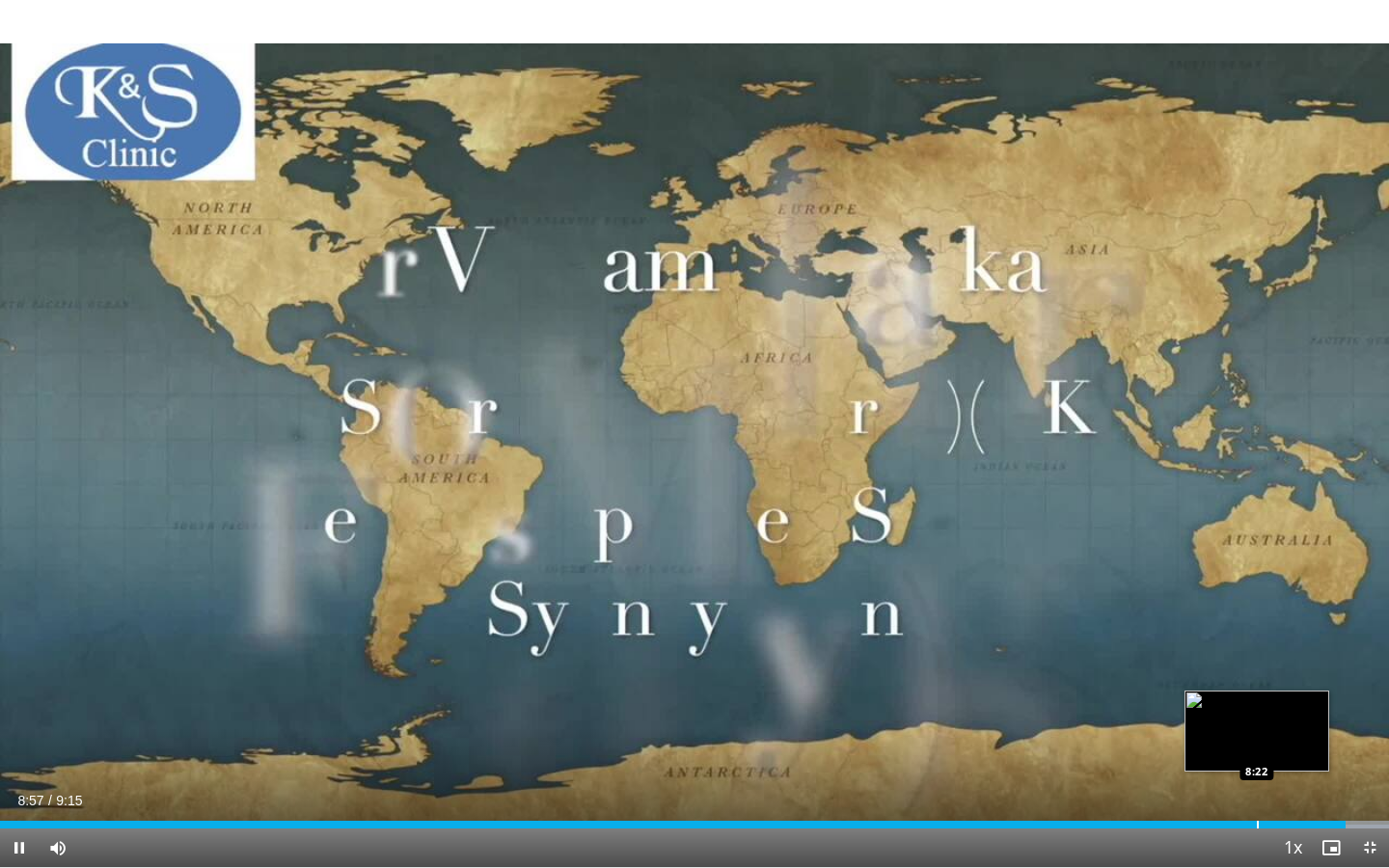 click at bounding box center [1258, 825] 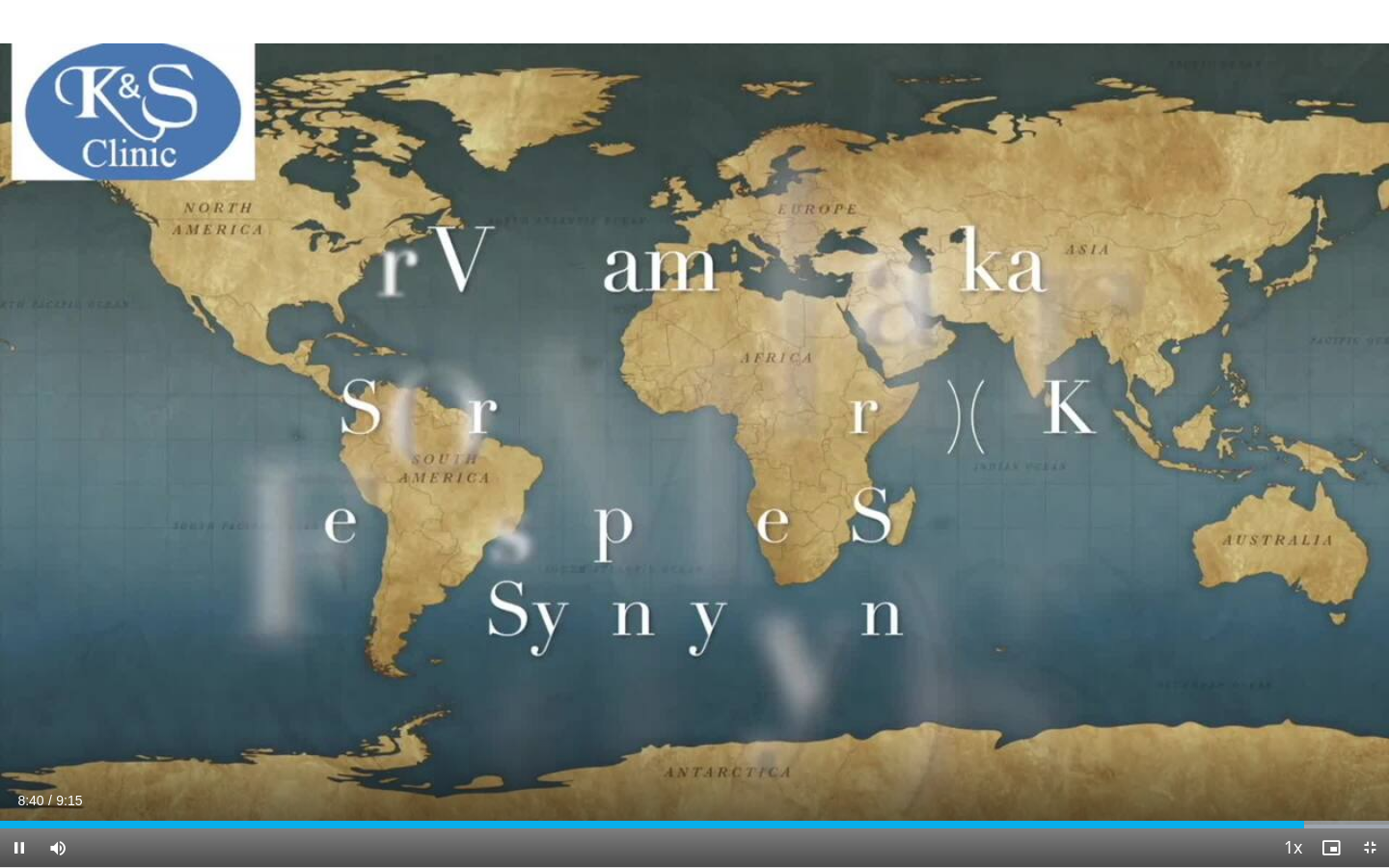 click on "**********" at bounding box center [694, 434] 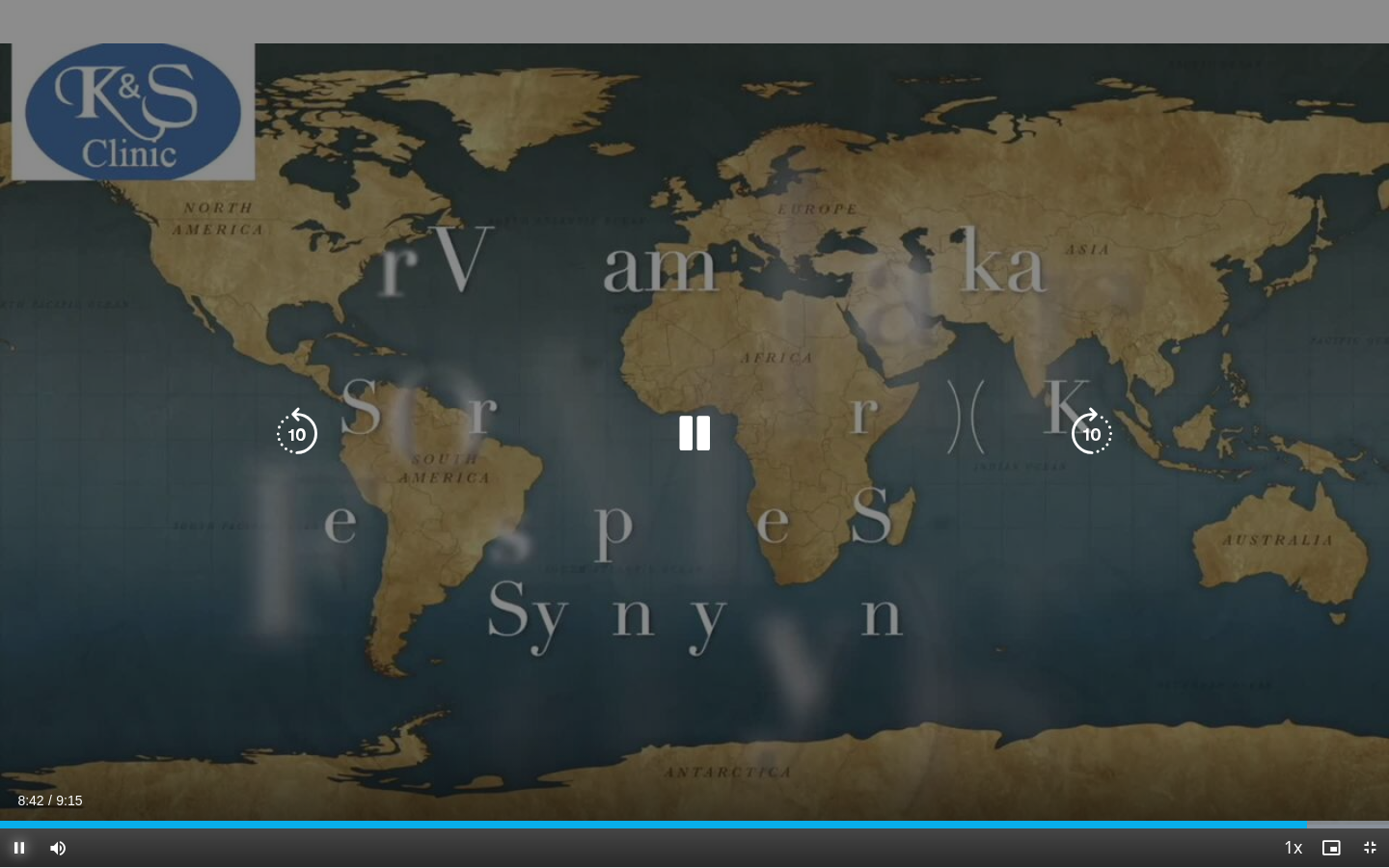 click at bounding box center [19, 848] 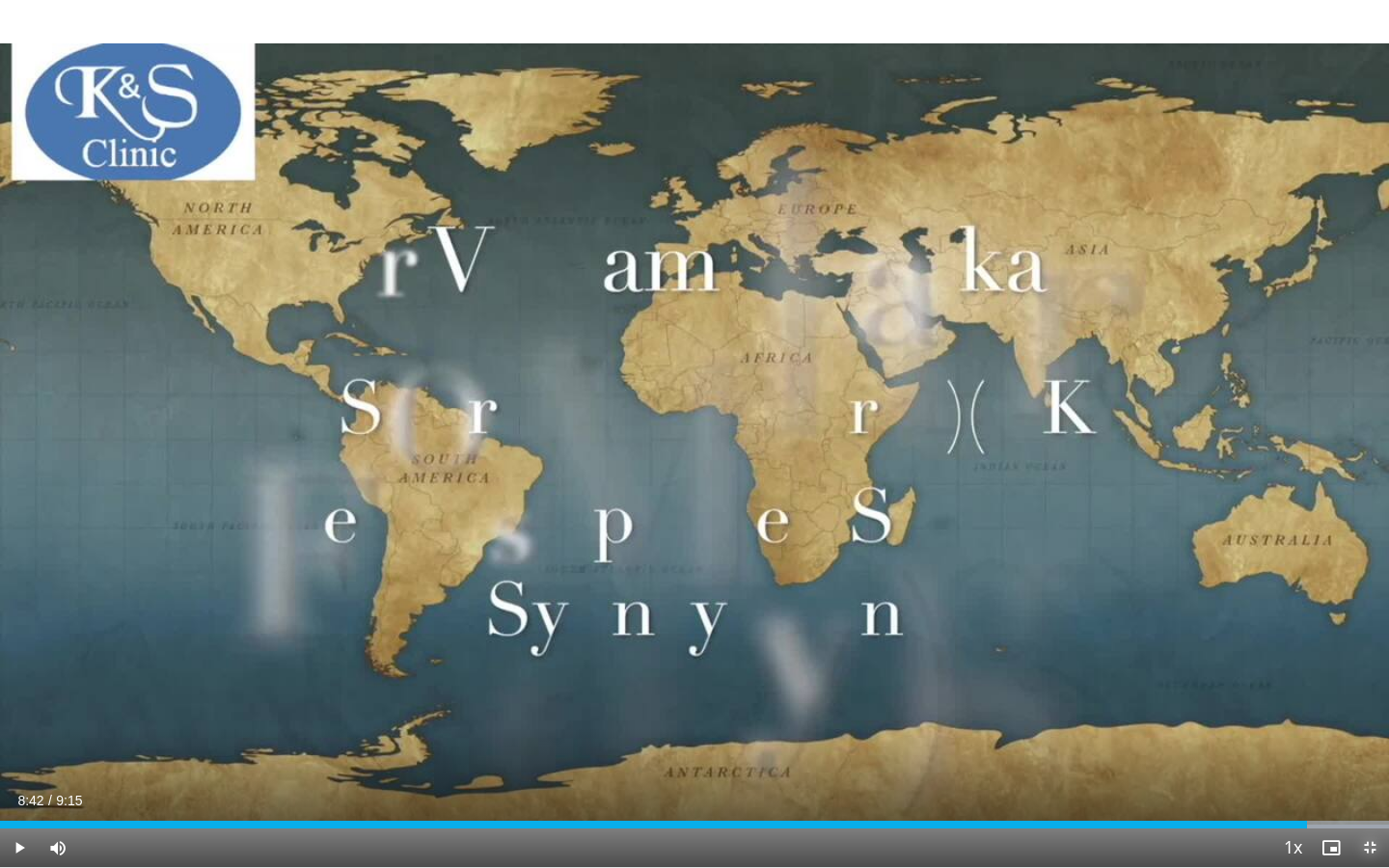 click at bounding box center [1370, 848] 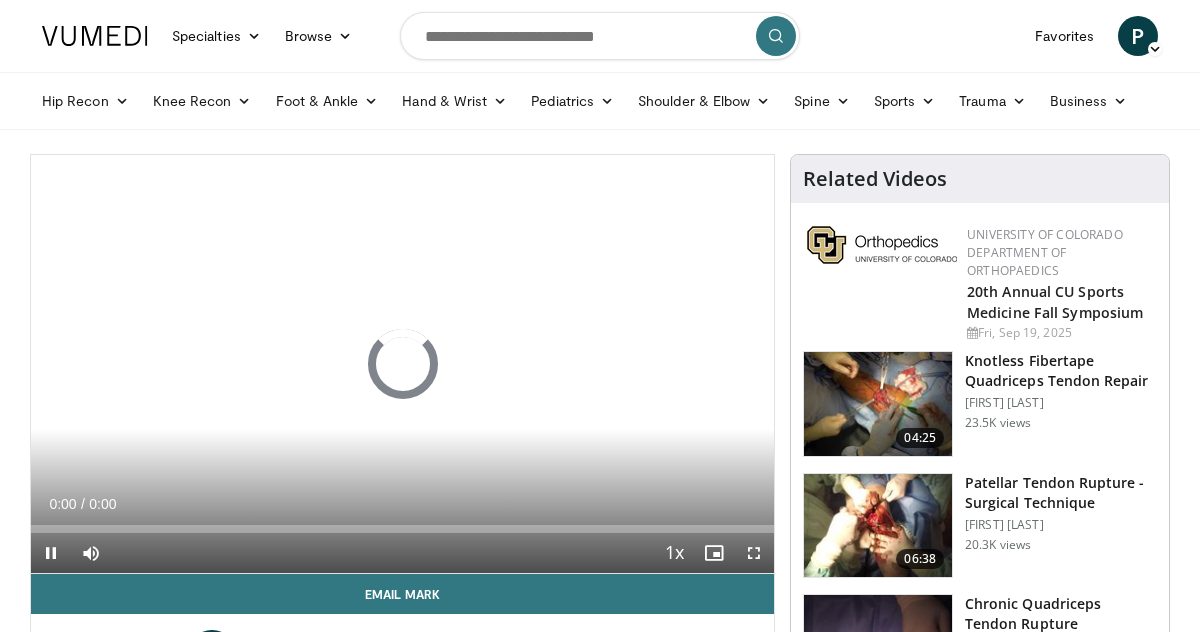 scroll, scrollTop: 2389, scrollLeft: 0, axis: vertical 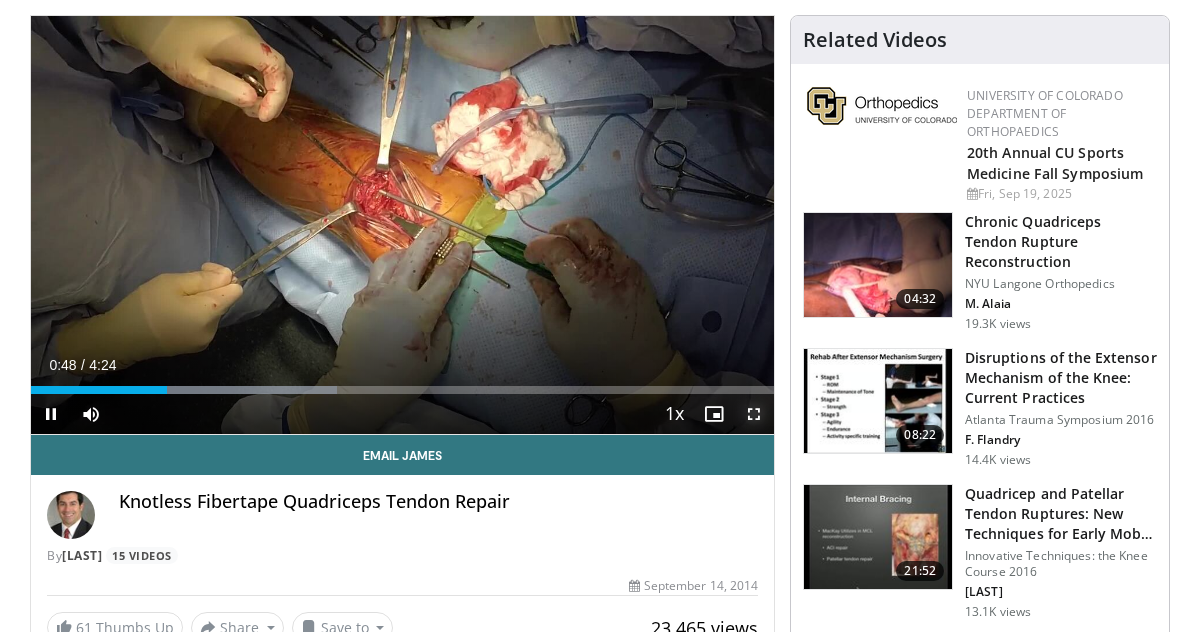 click at bounding box center [754, 414] 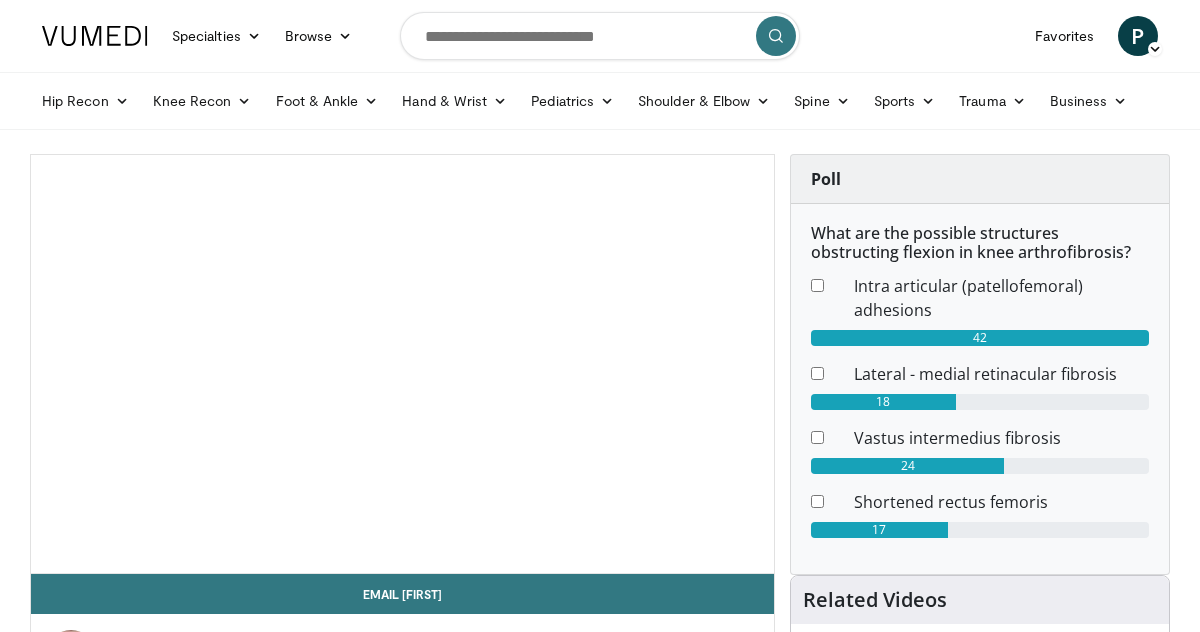 scroll, scrollTop: 0, scrollLeft: 0, axis: both 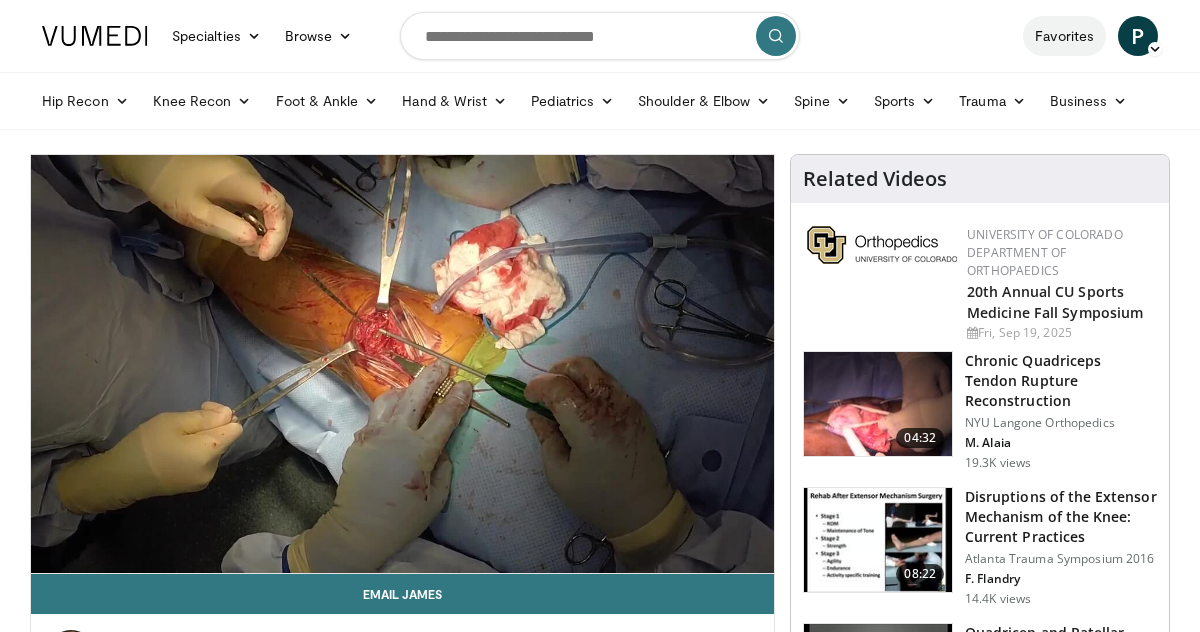 click on "Favorites" at bounding box center (1064, 36) 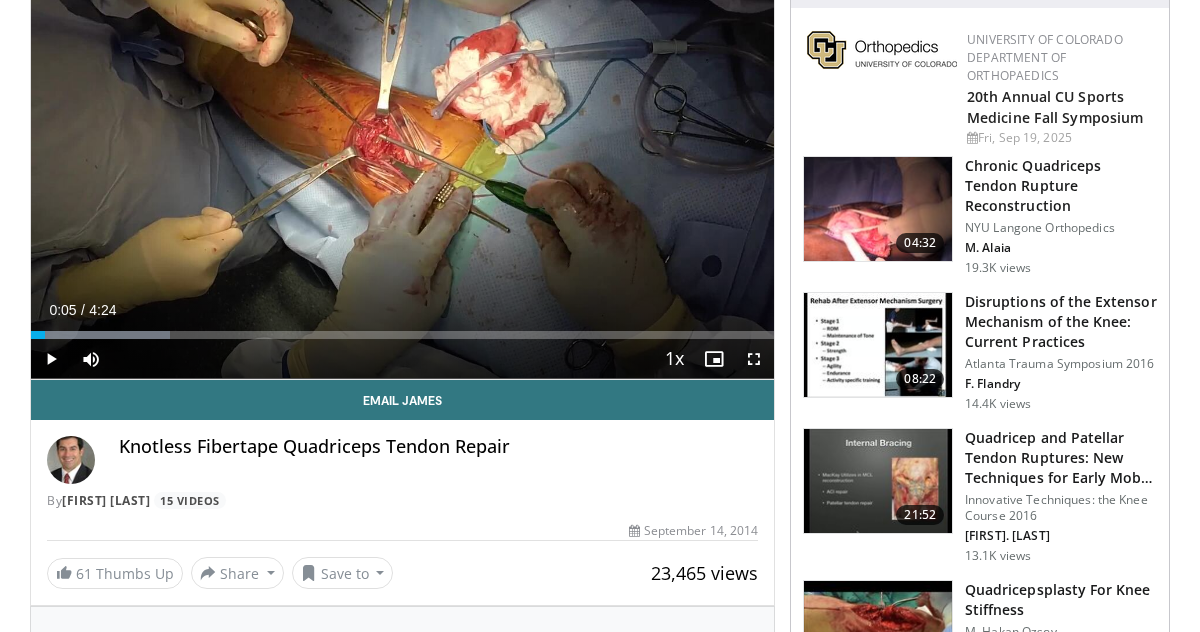 scroll, scrollTop: 184, scrollLeft: 0, axis: vertical 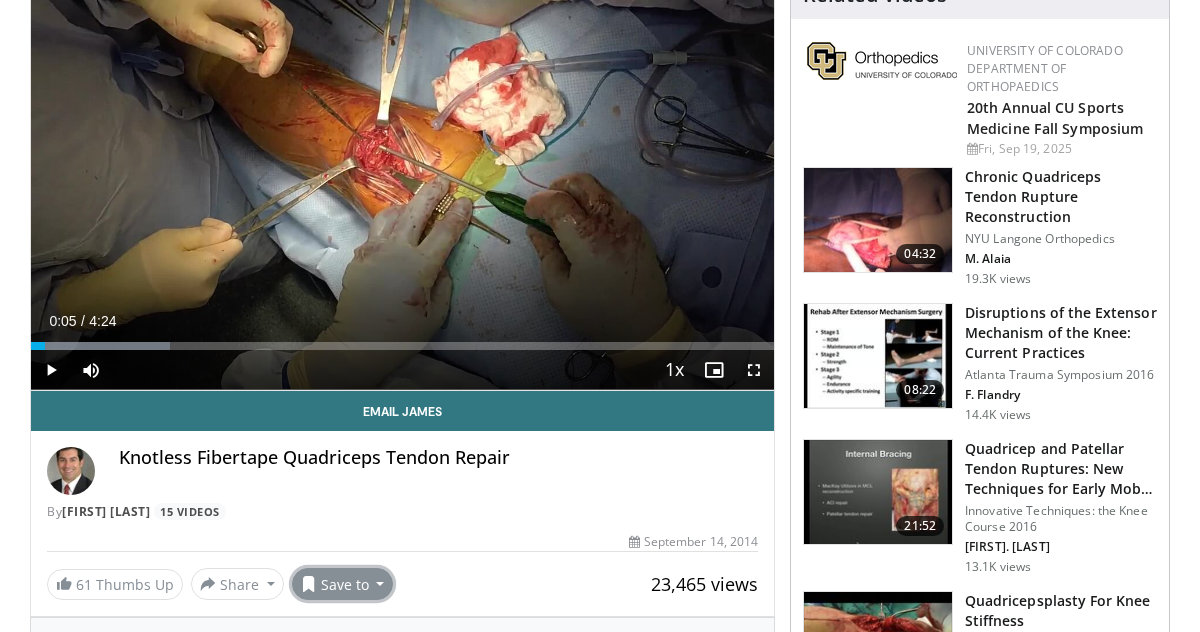 click on "Save to" at bounding box center [343, 584] 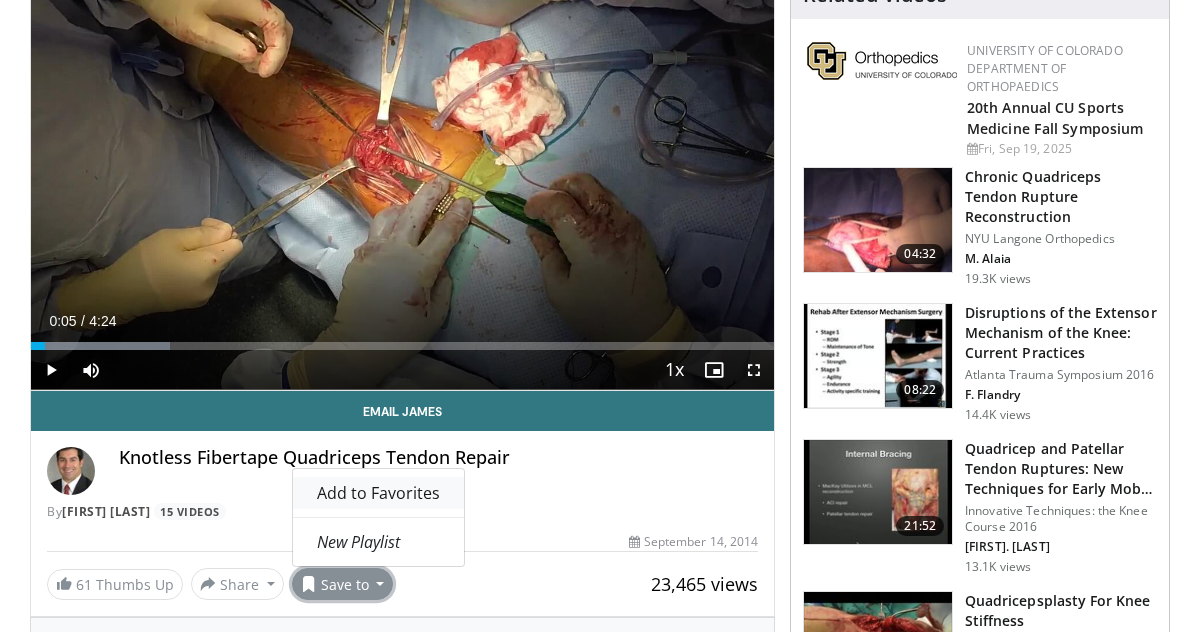 click on "Add to Favorites" at bounding box center [378, 493] 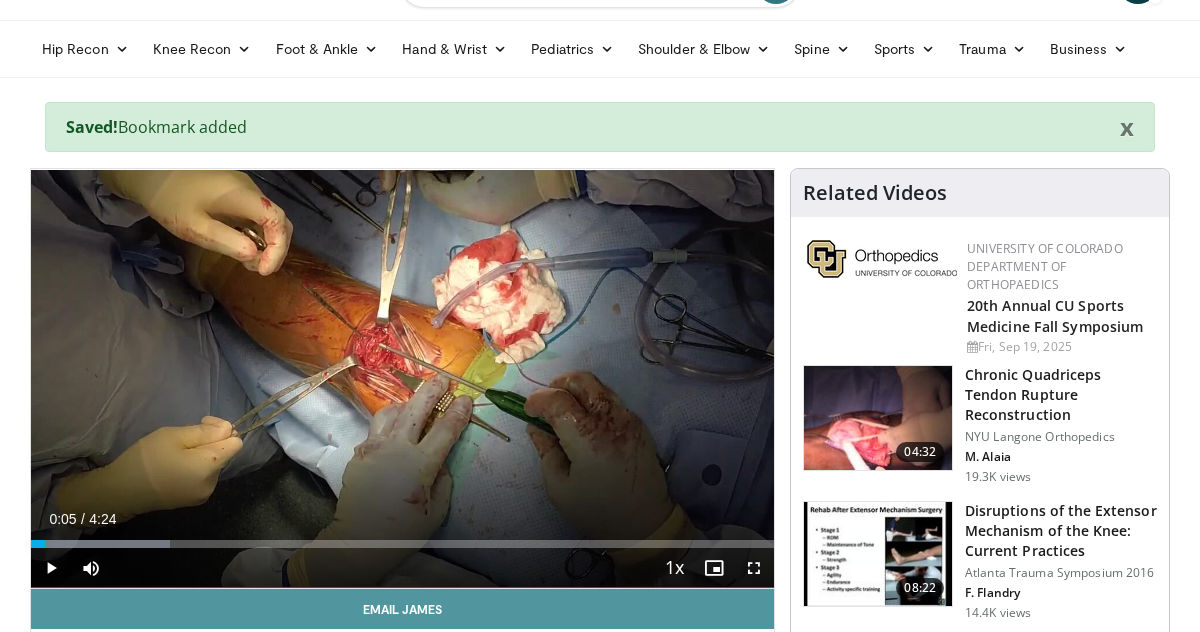 scroll, scrollTop: 0, scrollLeft: 0, axis: both 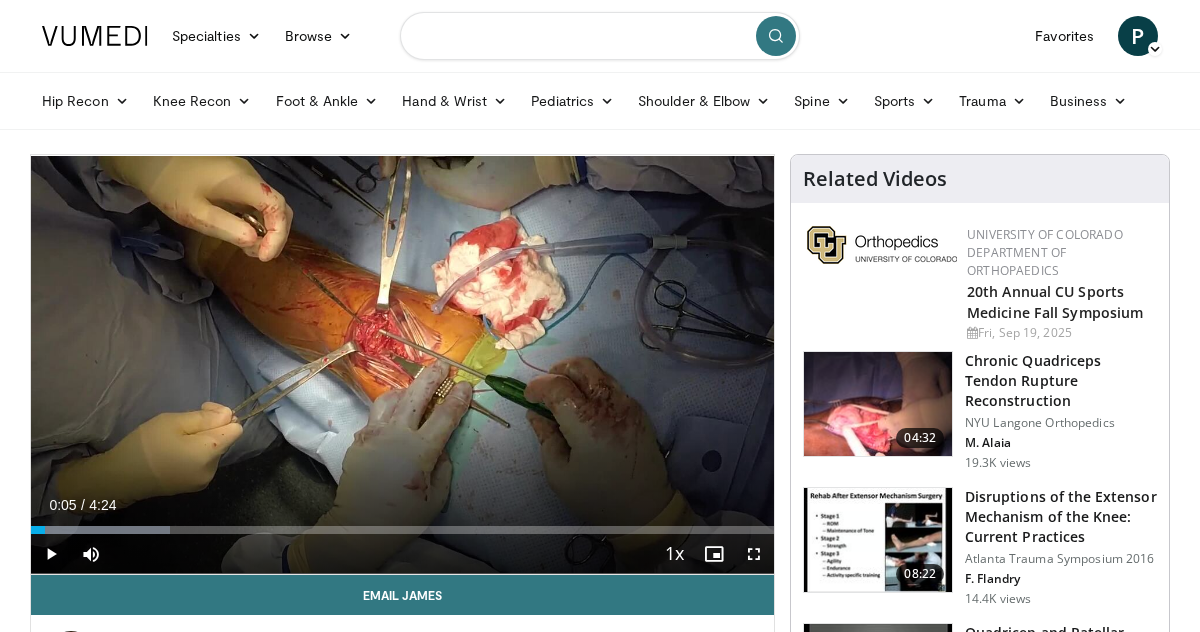 click at bounding box center [600, 36] 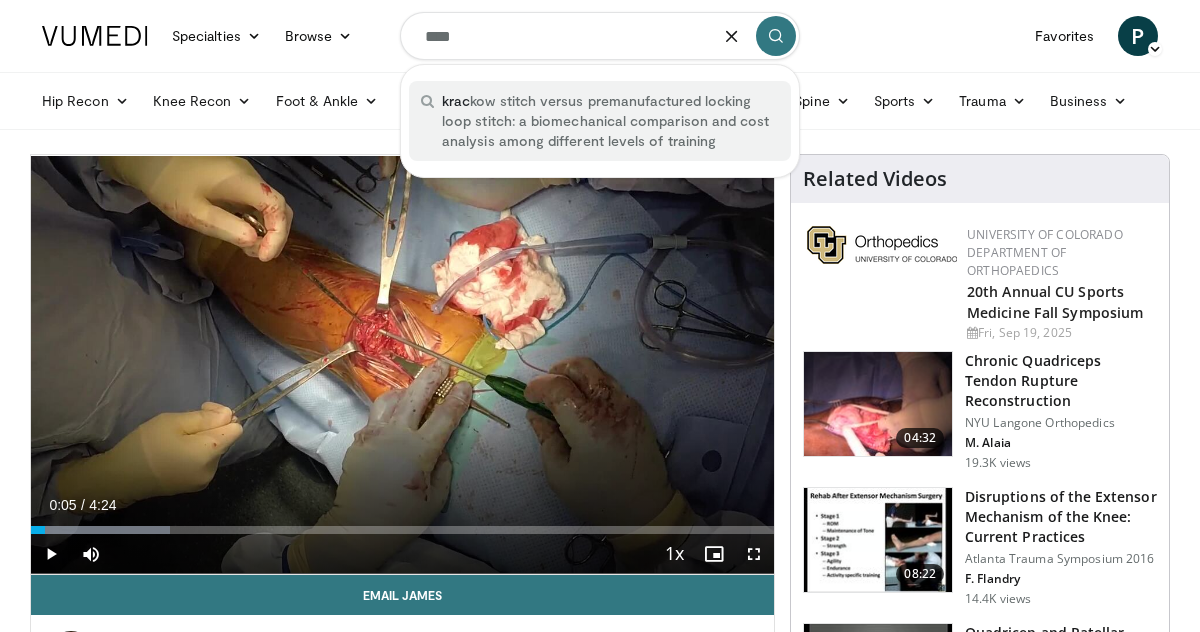 click on "krac kow stitch versus premanufactured locking loop stitch: a biomechanical comparison and cost analysis among different levels of training" at bounding box center (610, 121) 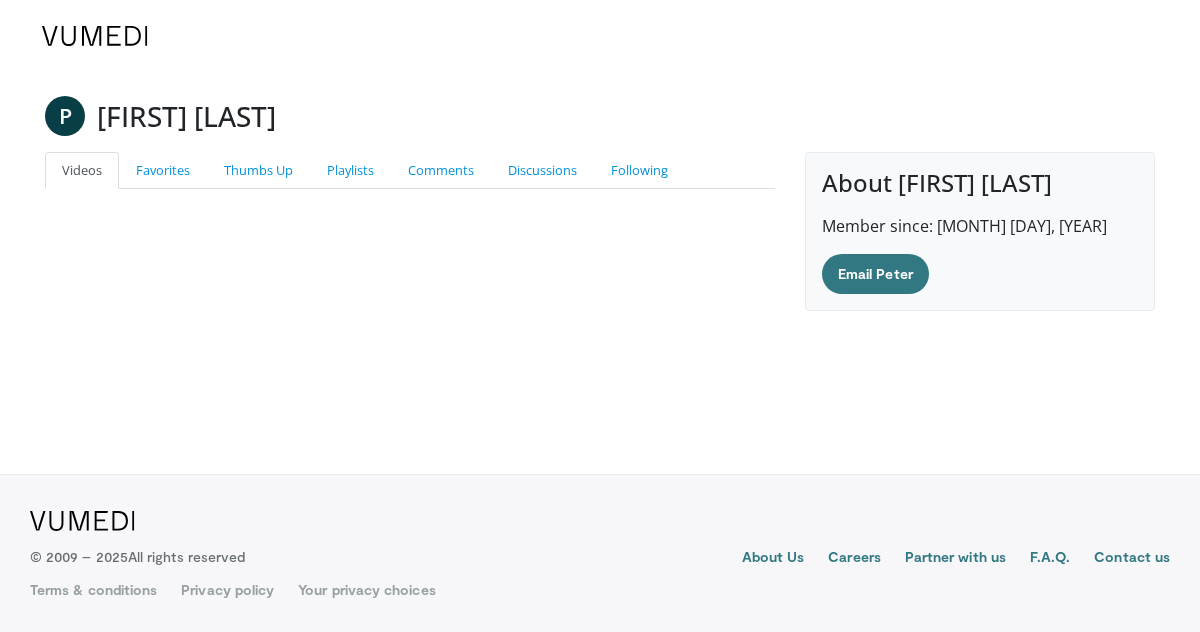scroll, scrollTop: 0, scrollLeft: 0, axis: both 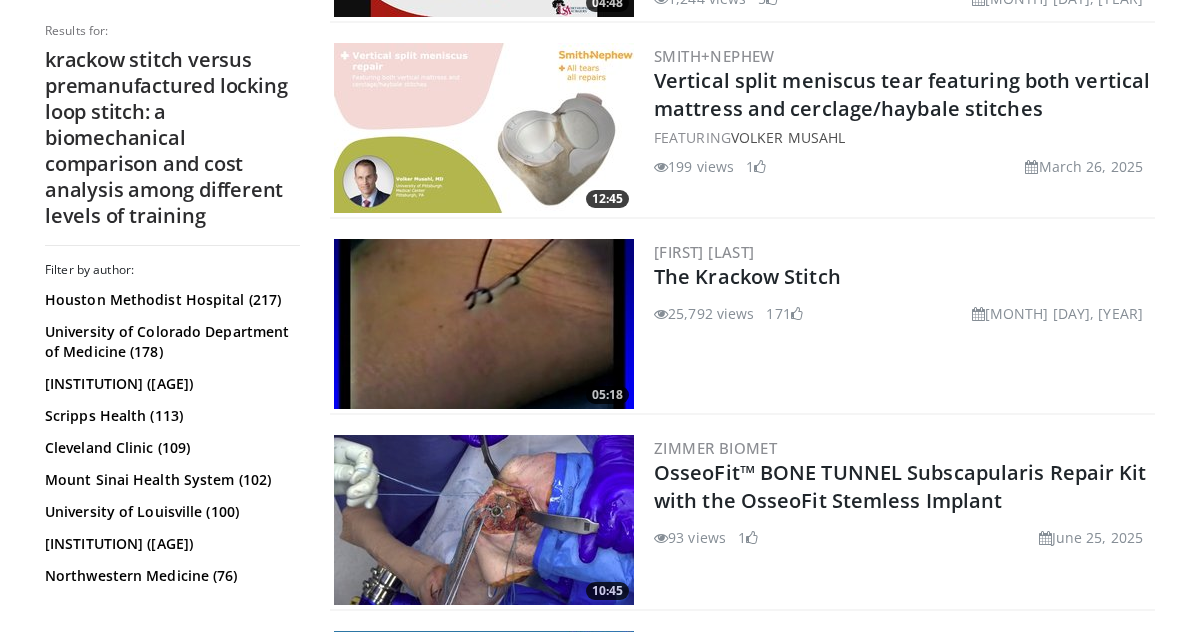 click at bounding box center (484, 324) 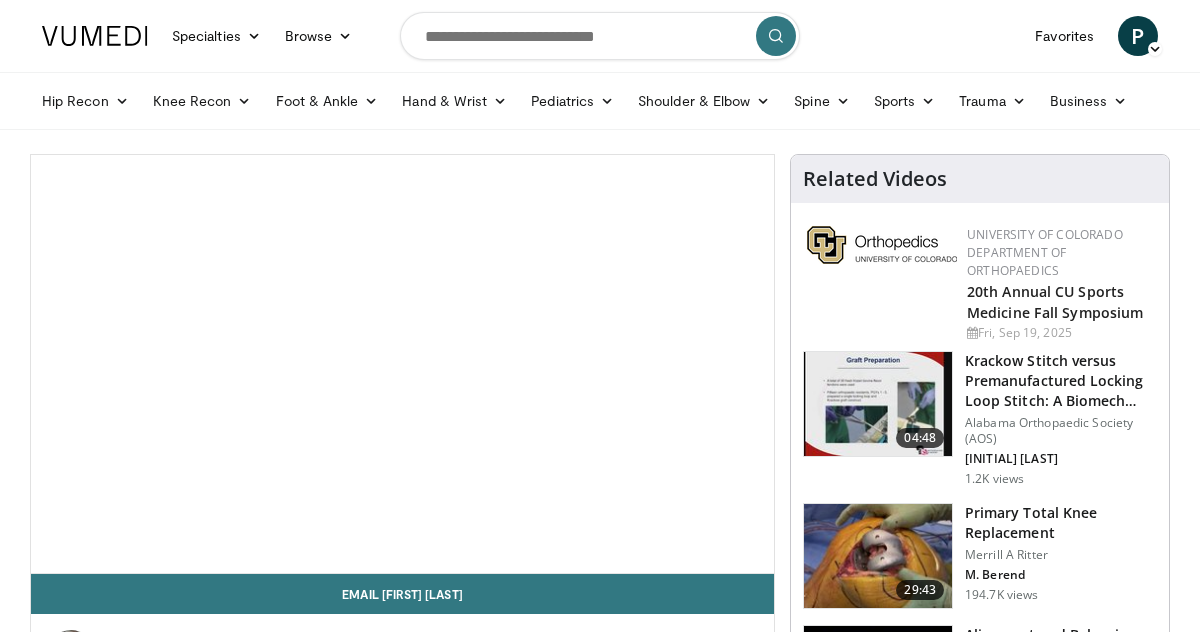 scroll, scrollTop: 0, scrollLeft: 0, axis: both 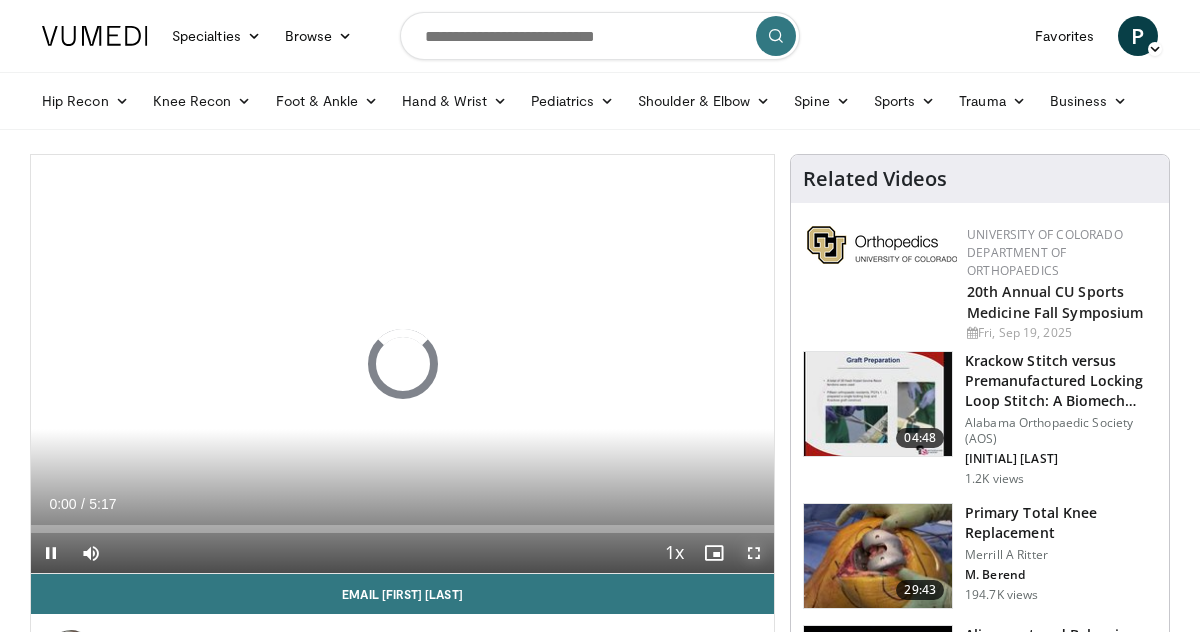 click at bounding box center [754, 553] 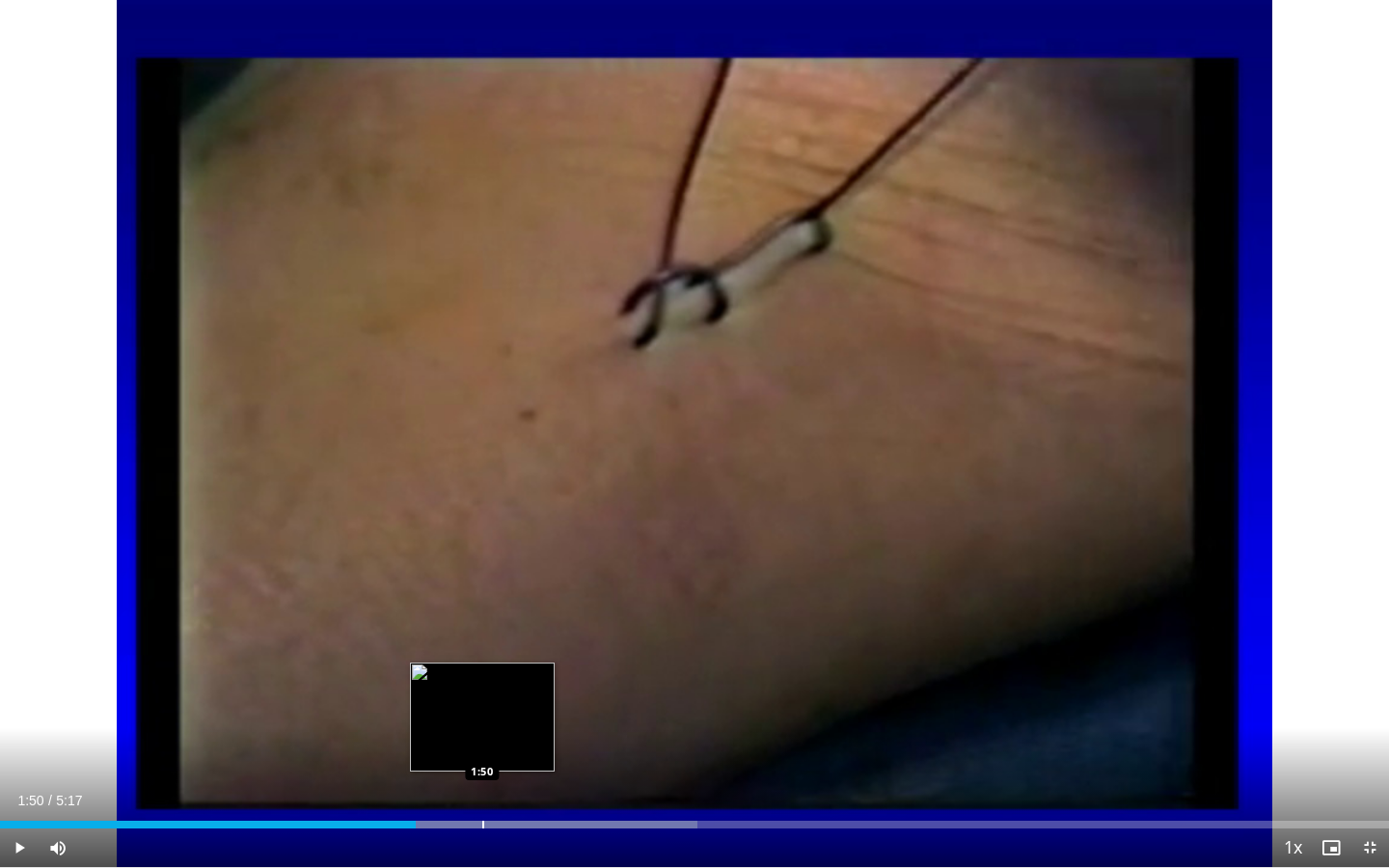 click at bounding box center (483, 825) 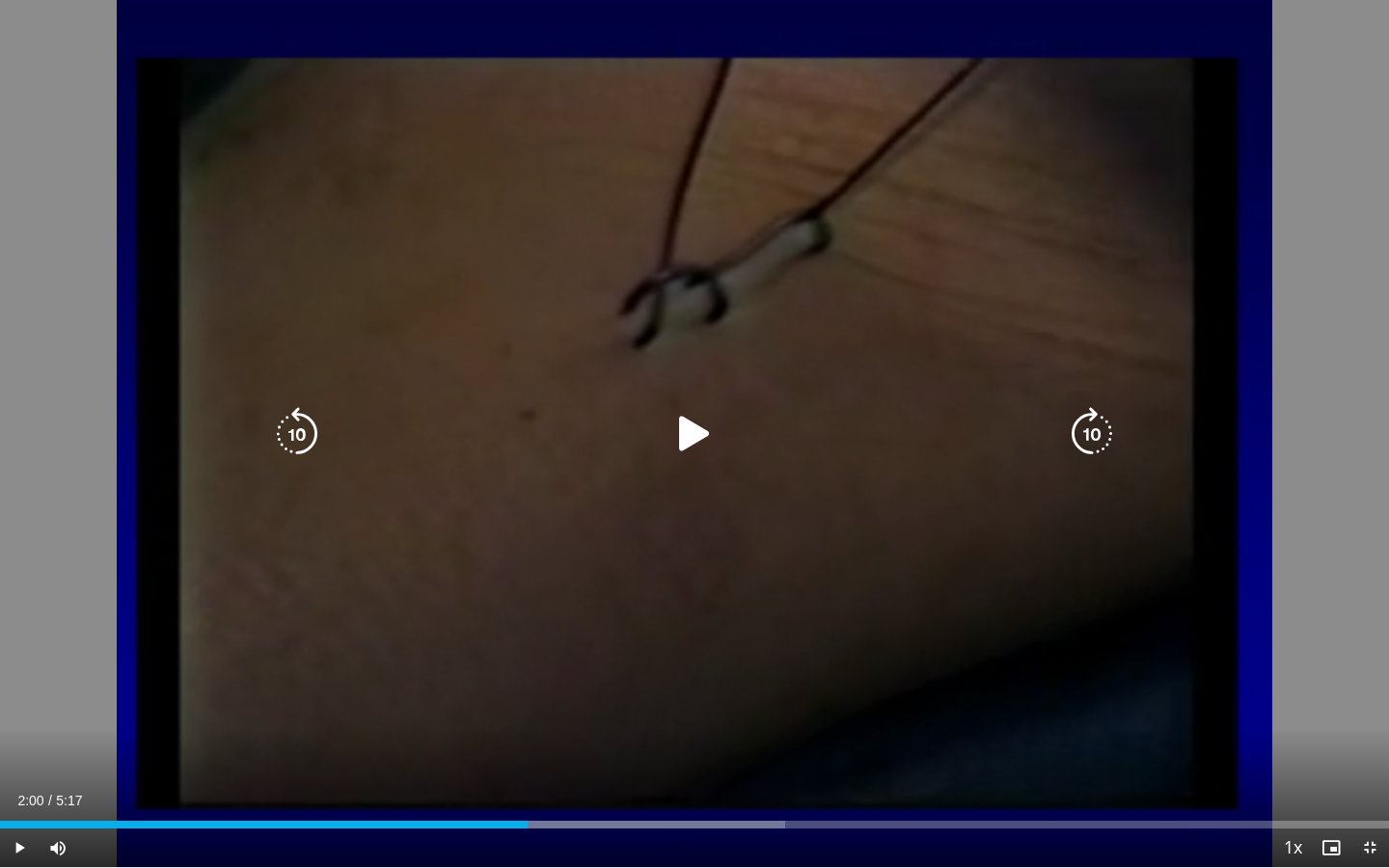 click at bounding box center [0, 0] 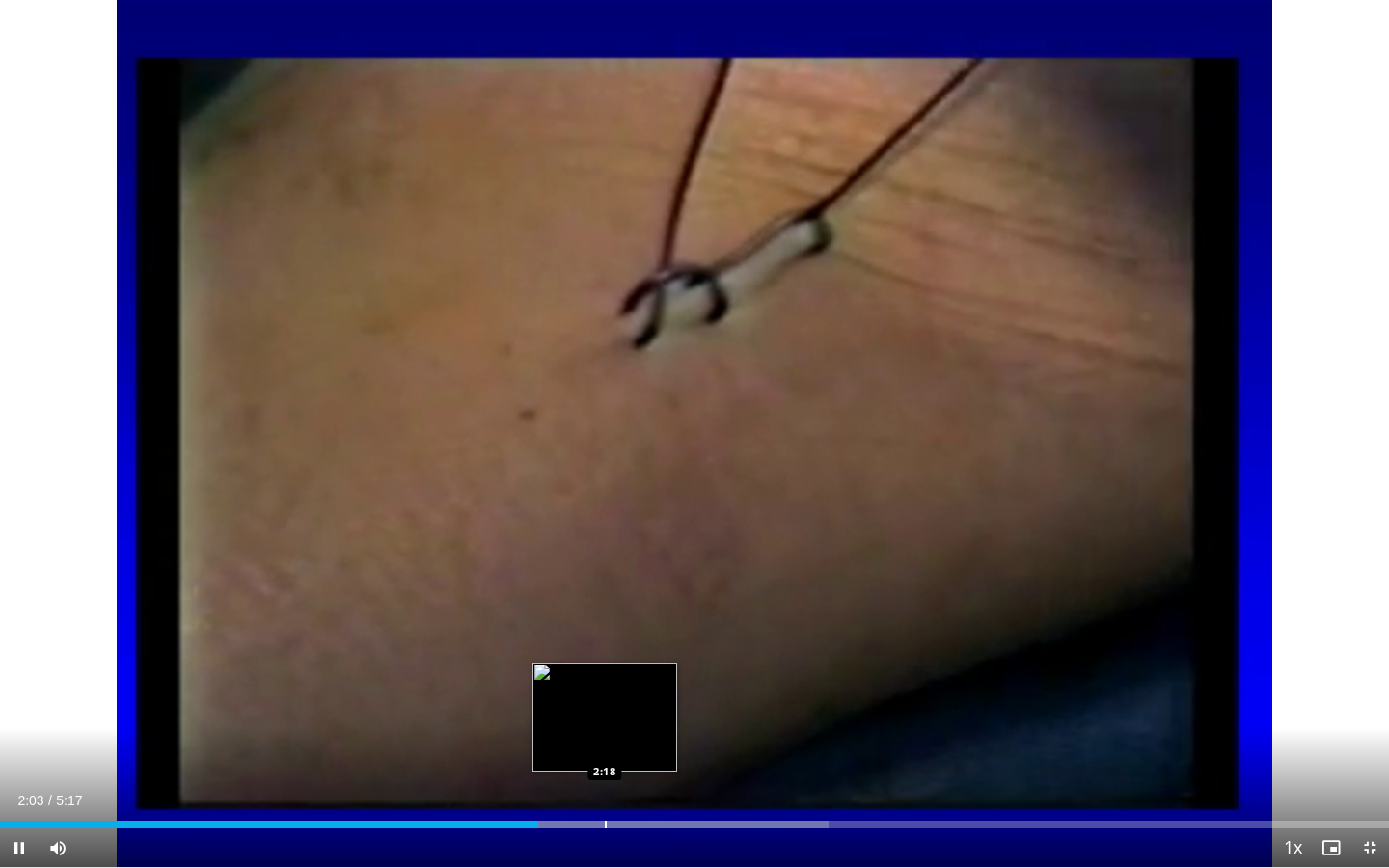 click at bounding box center (606, 825) 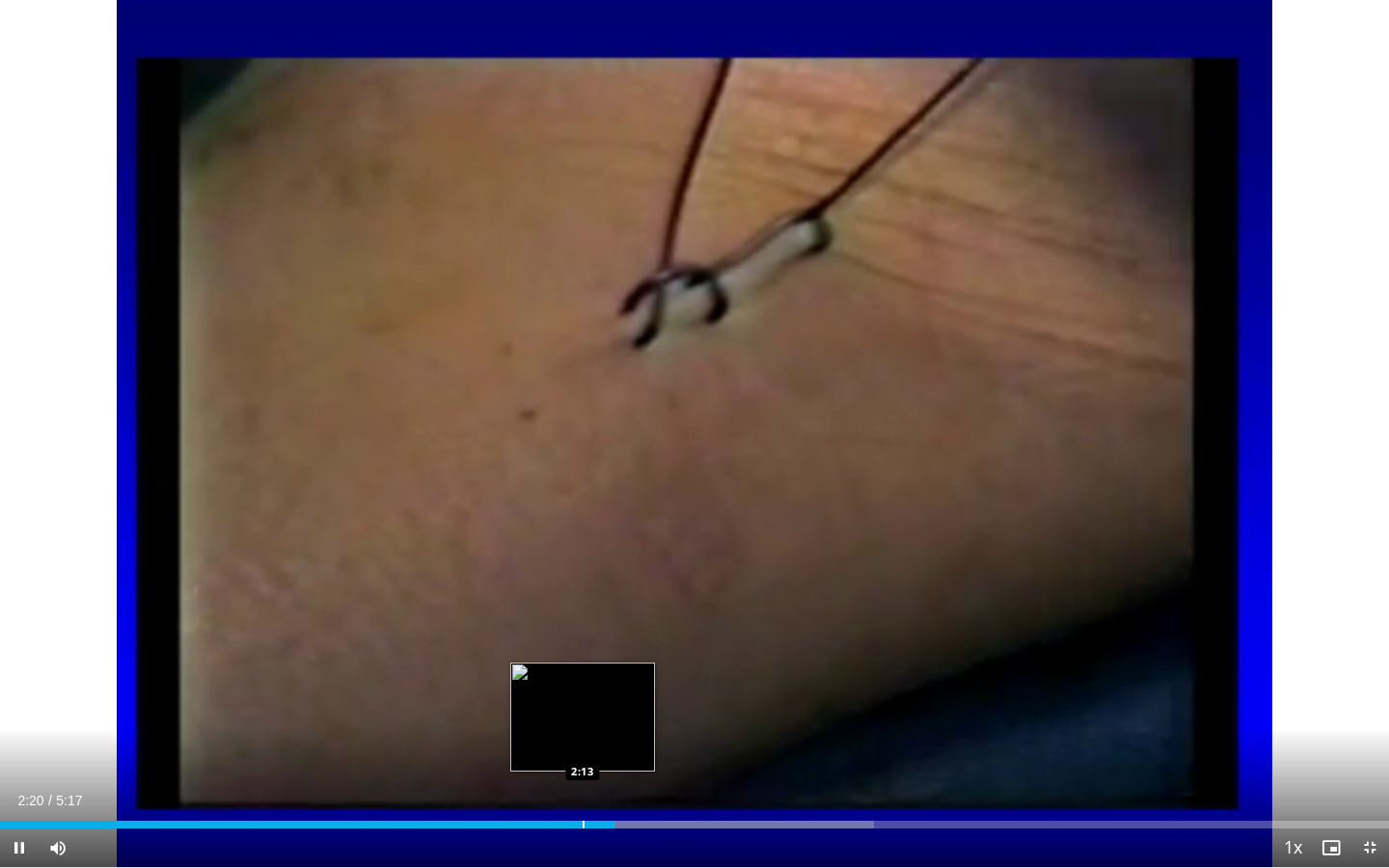 click at bounding box center (584, 825) 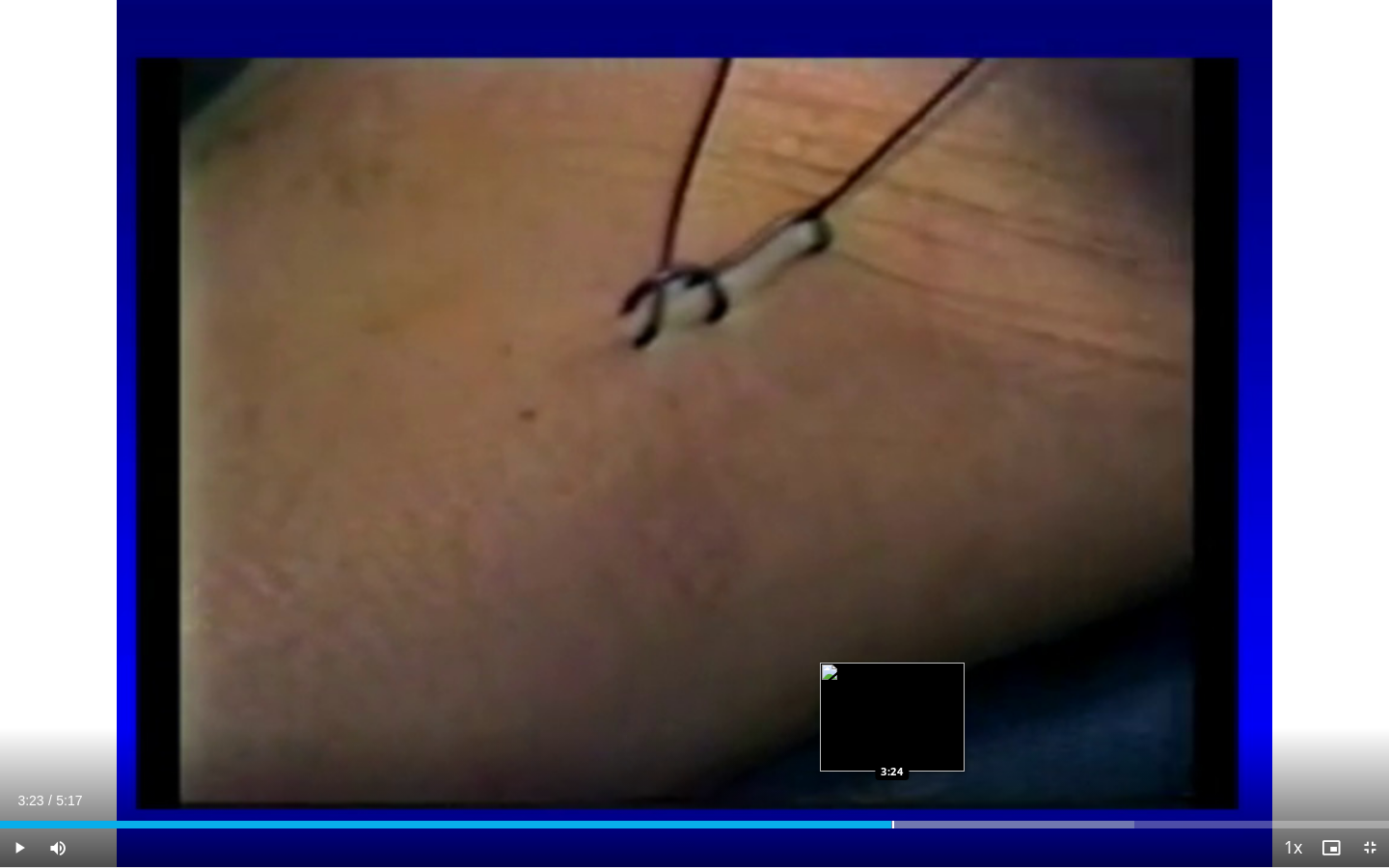 click at bounding box center (918, 825) 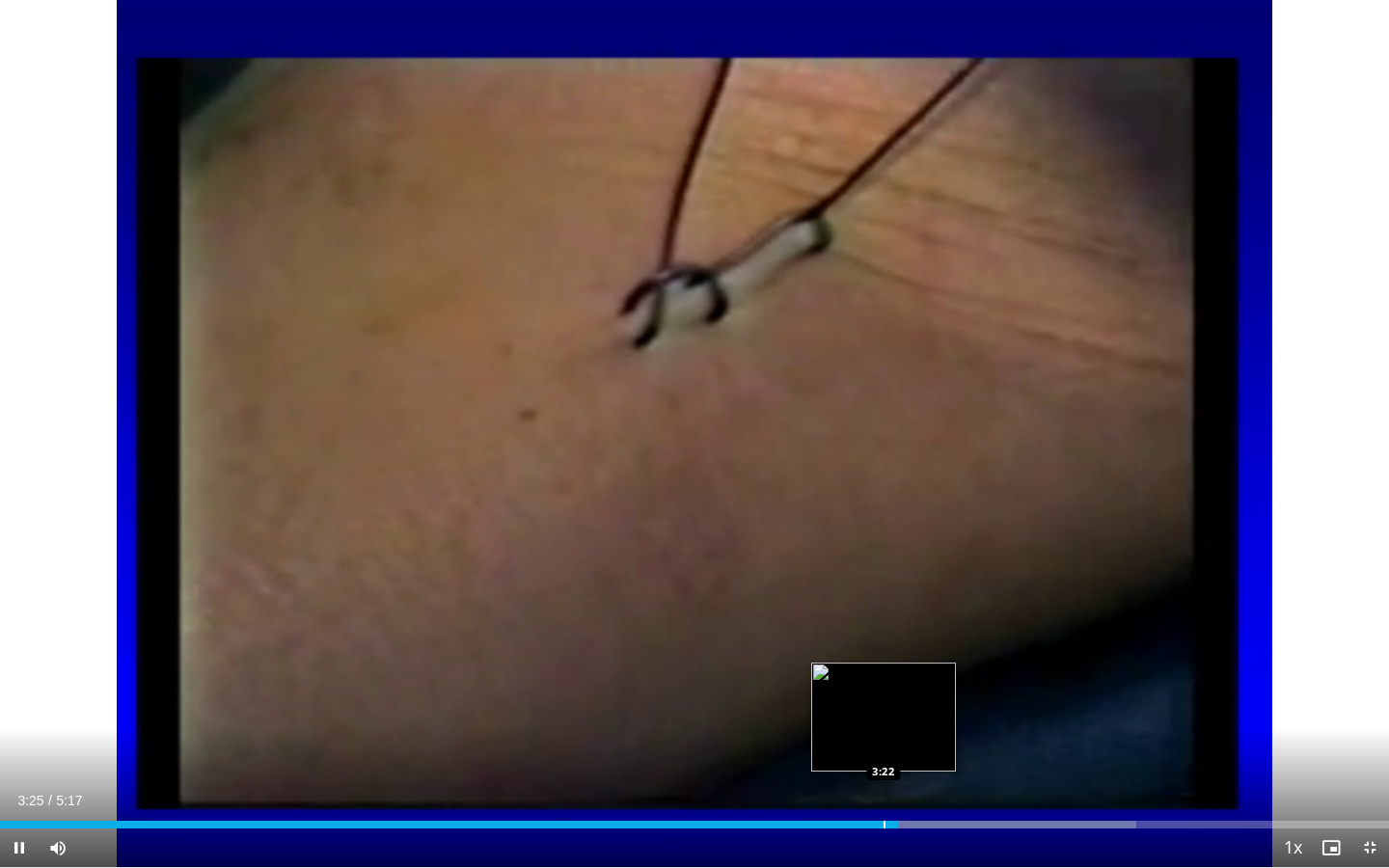 click at bounding box center (885, 825) 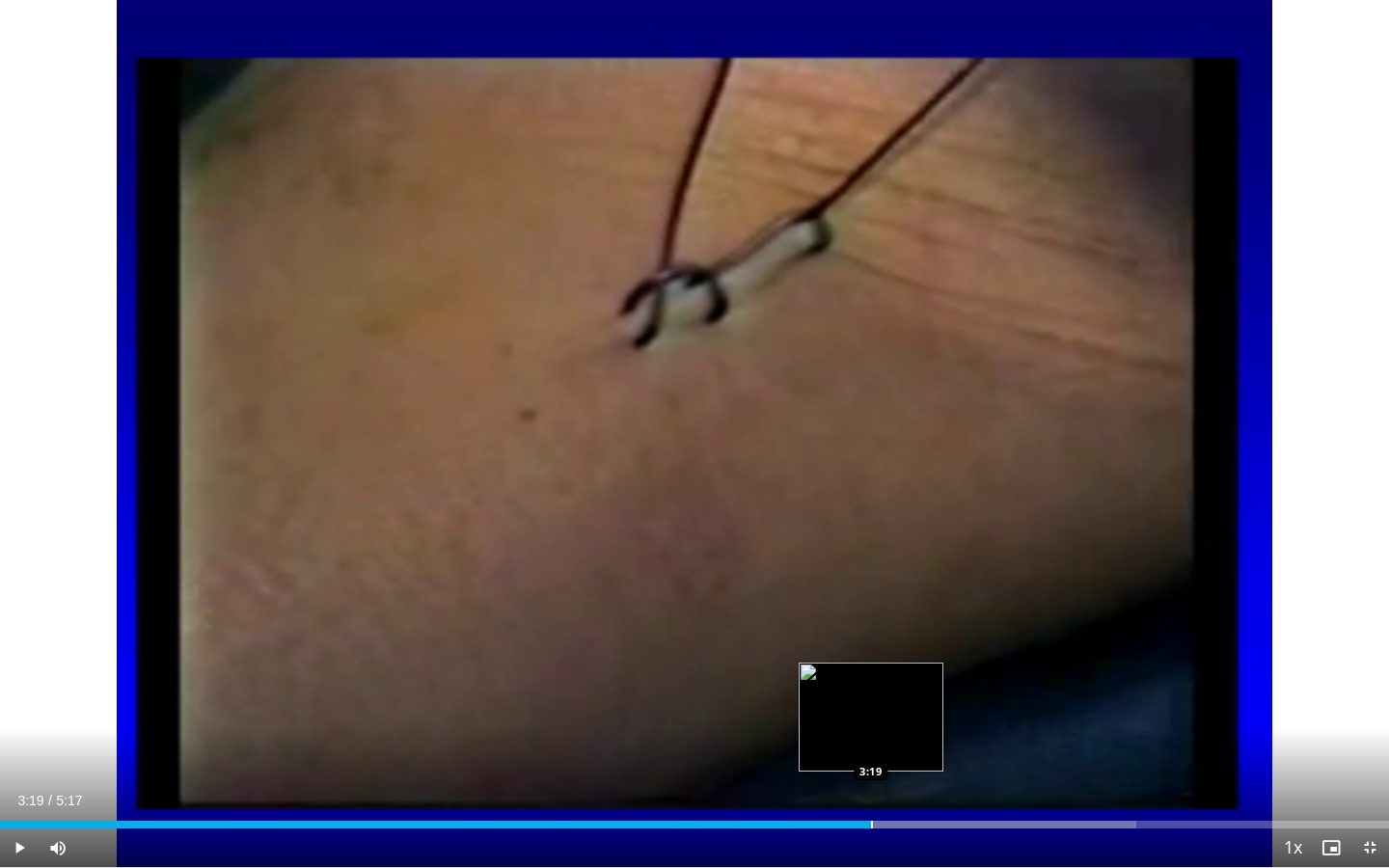 click at bounding box center (872, 825) 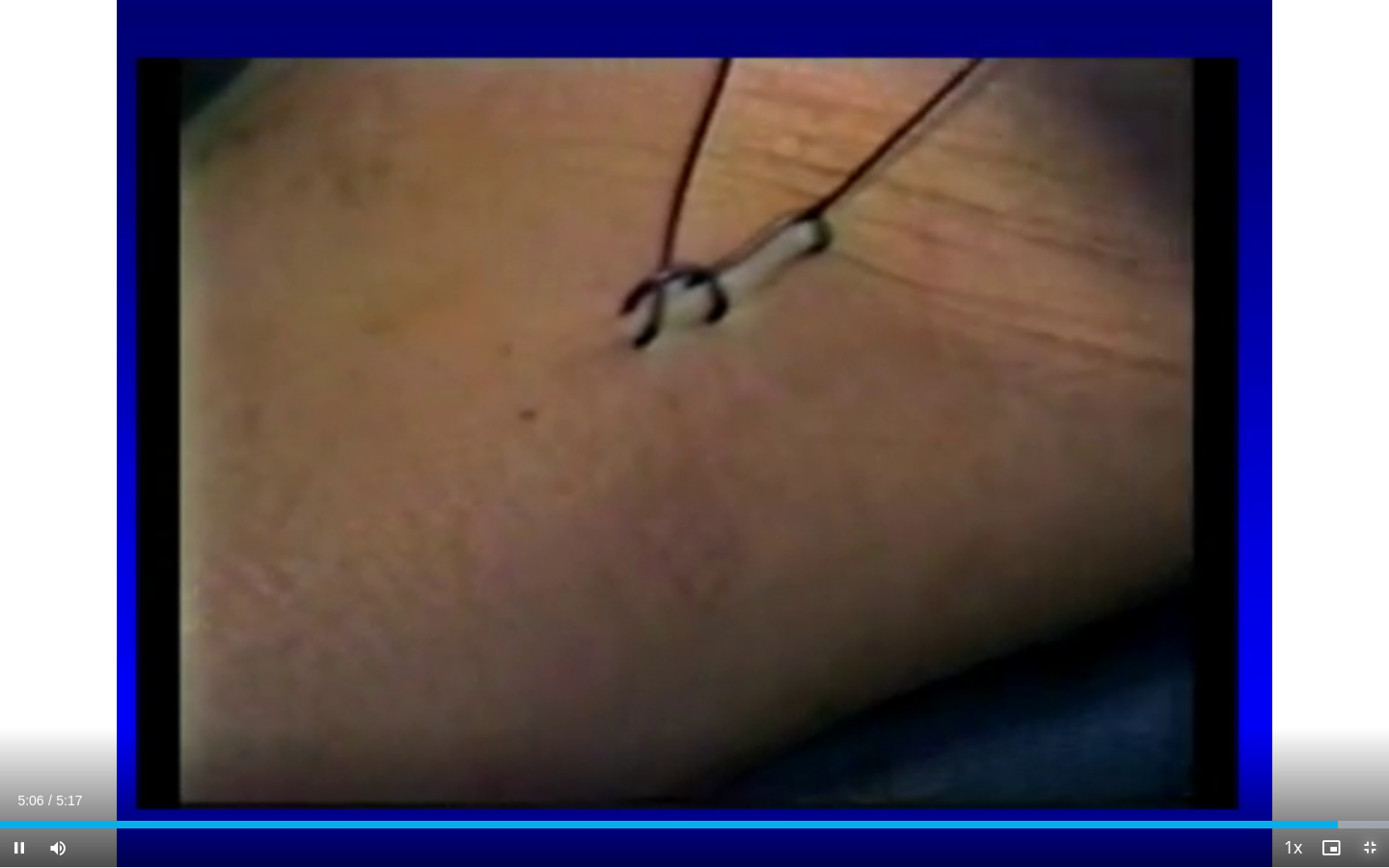 click at bounding box center [1370, 848] 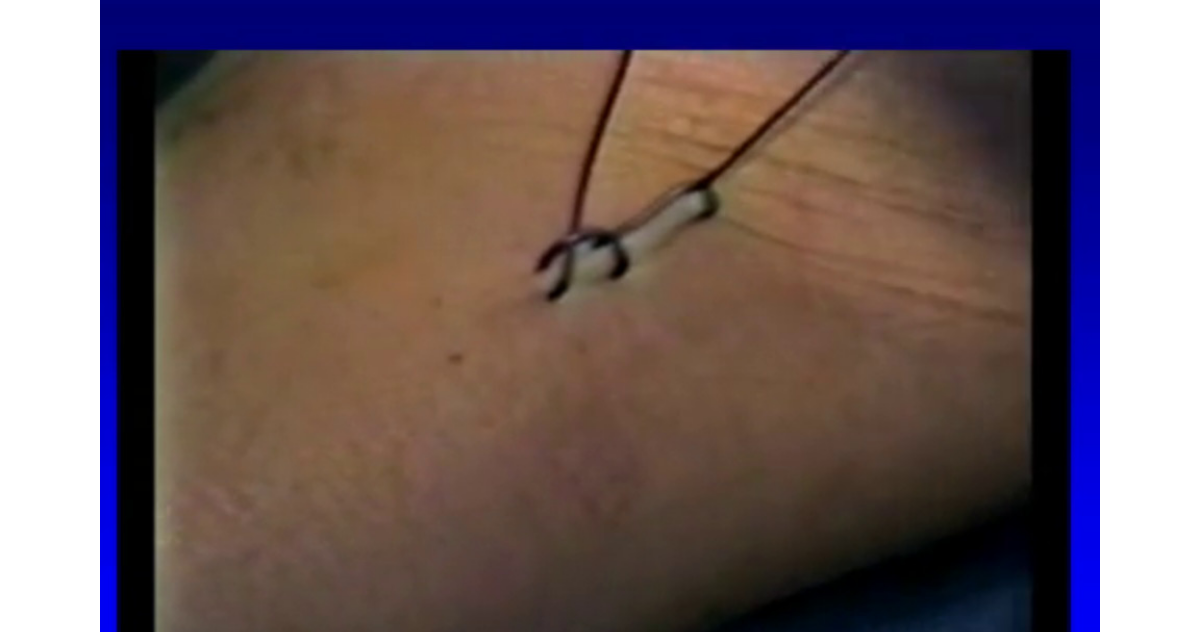 scroll, scrollTop: 0, scrollLeft: 0, axis: both 